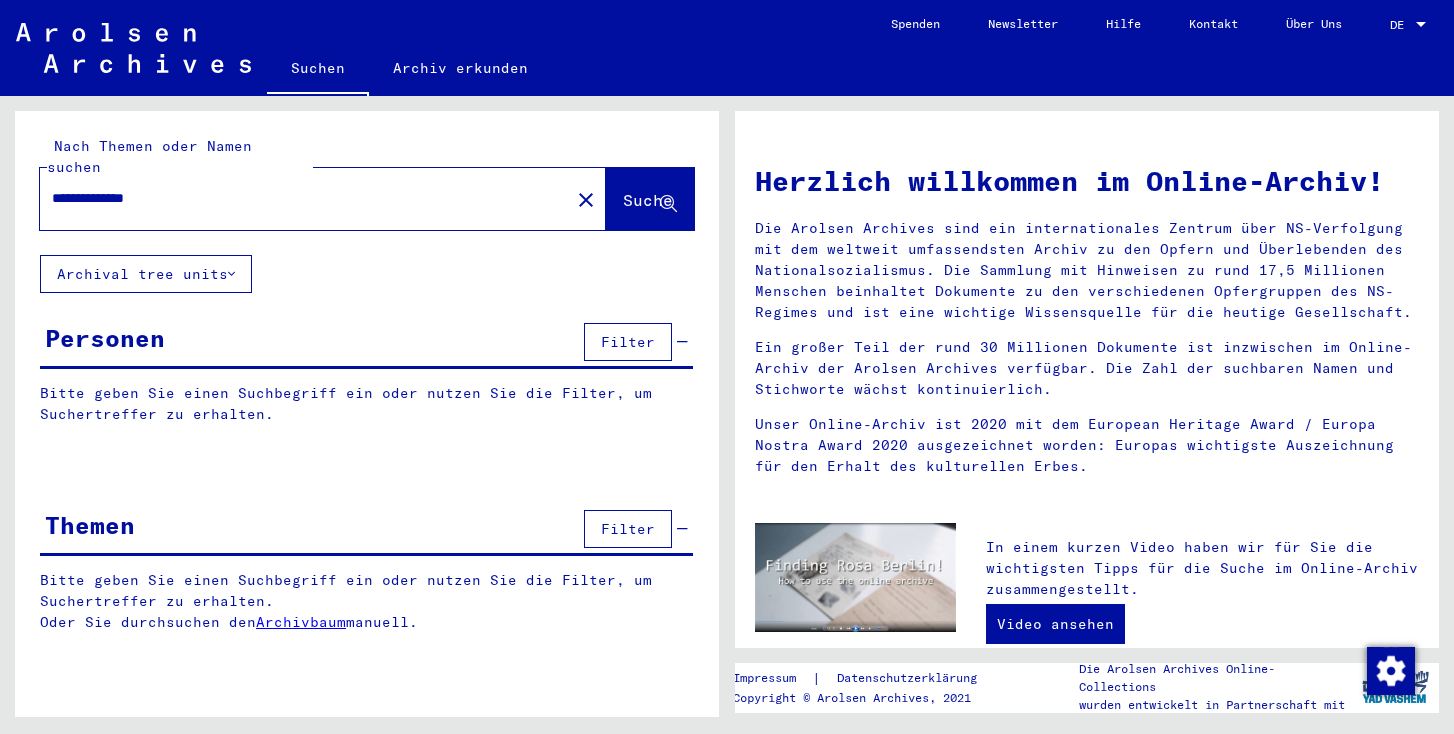 scroll, scrollTop: 0, scrollLeft: 0, axis: both 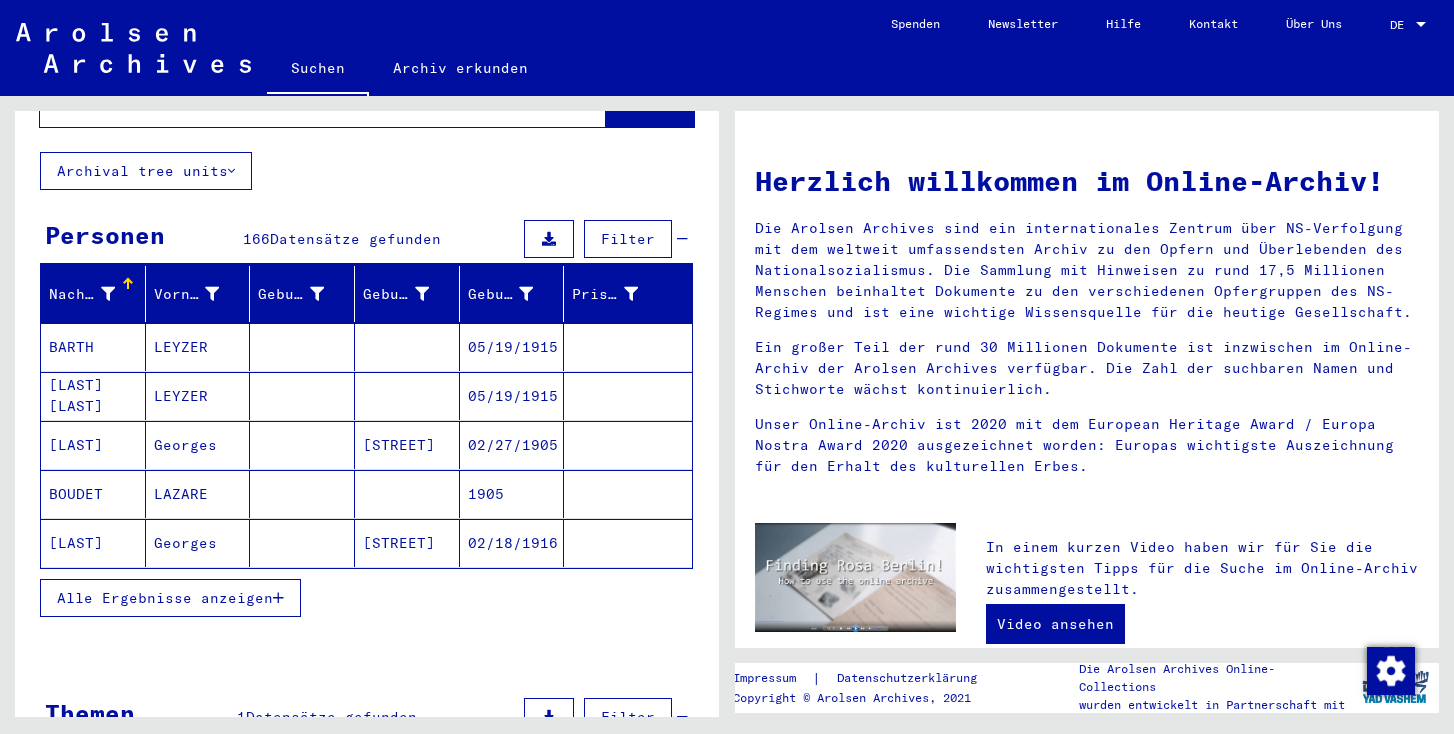 click at bounding box center [1421, 24] 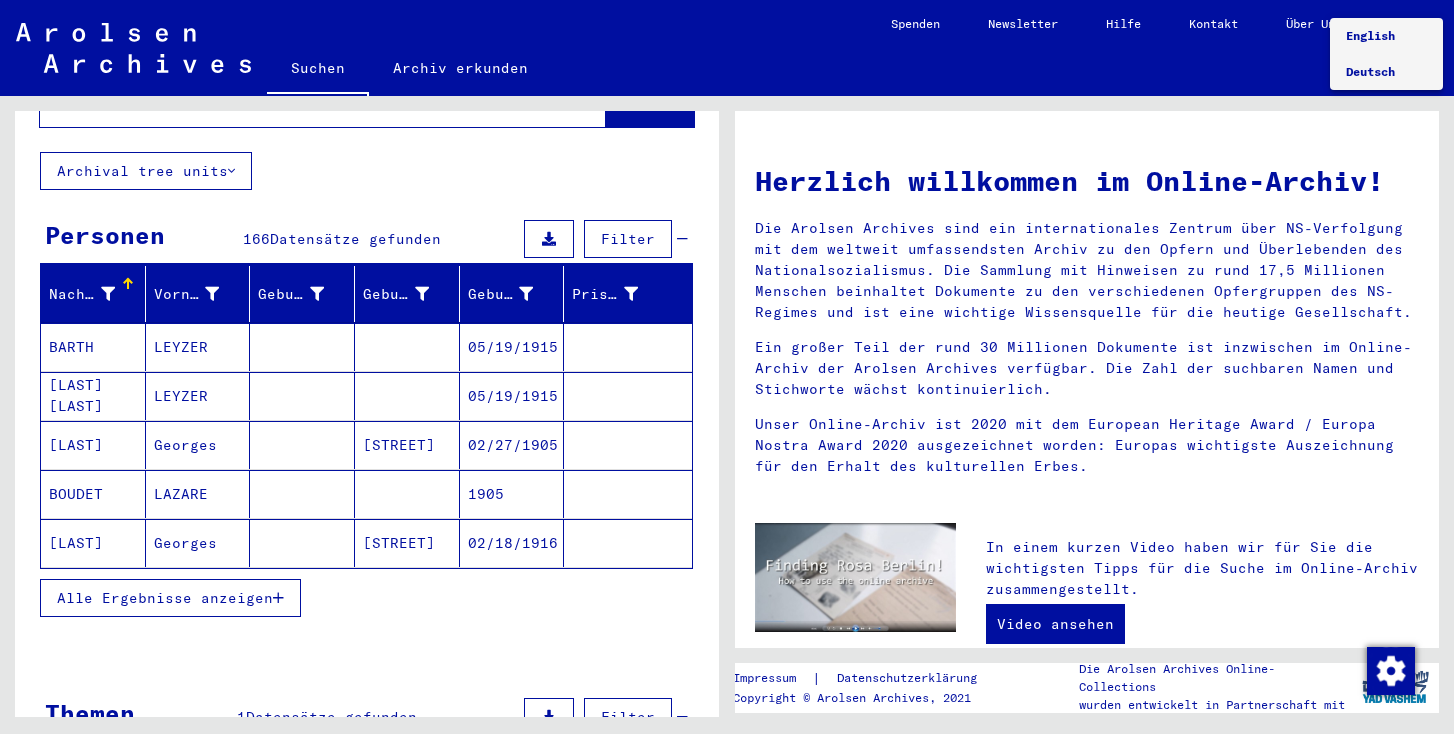 click on "Deutsch" at bounding box center [1370, 71] 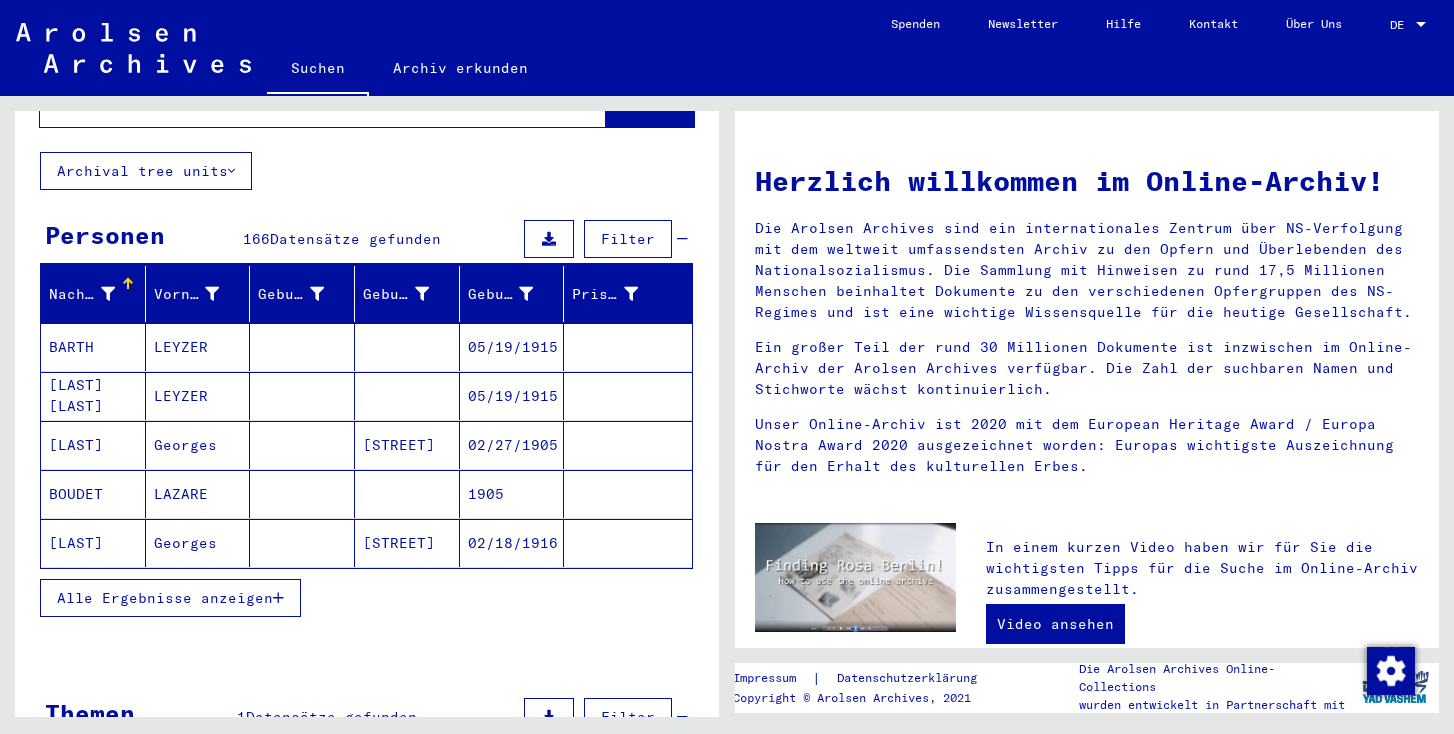 click at bounding box center (1421, 25) 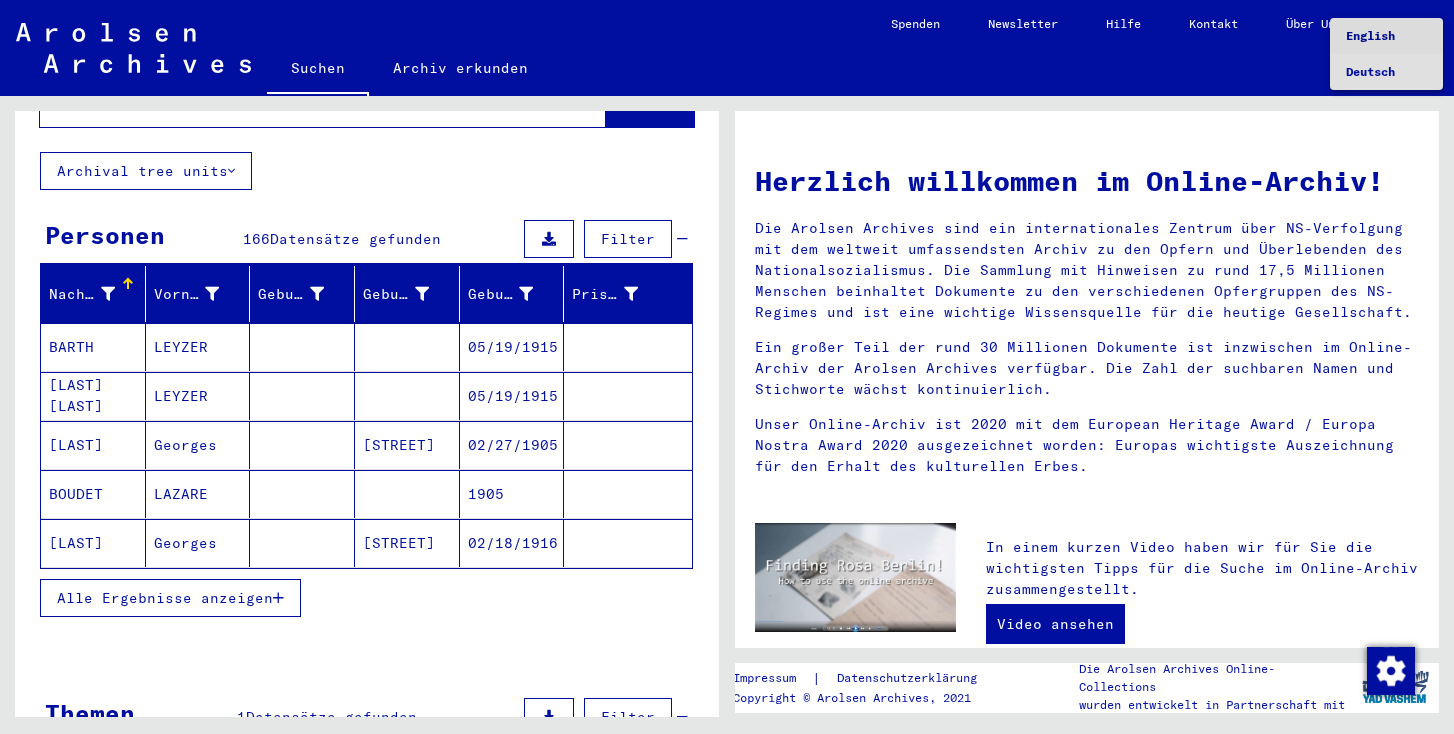 click on "English" at bounding box center (1386, 36) 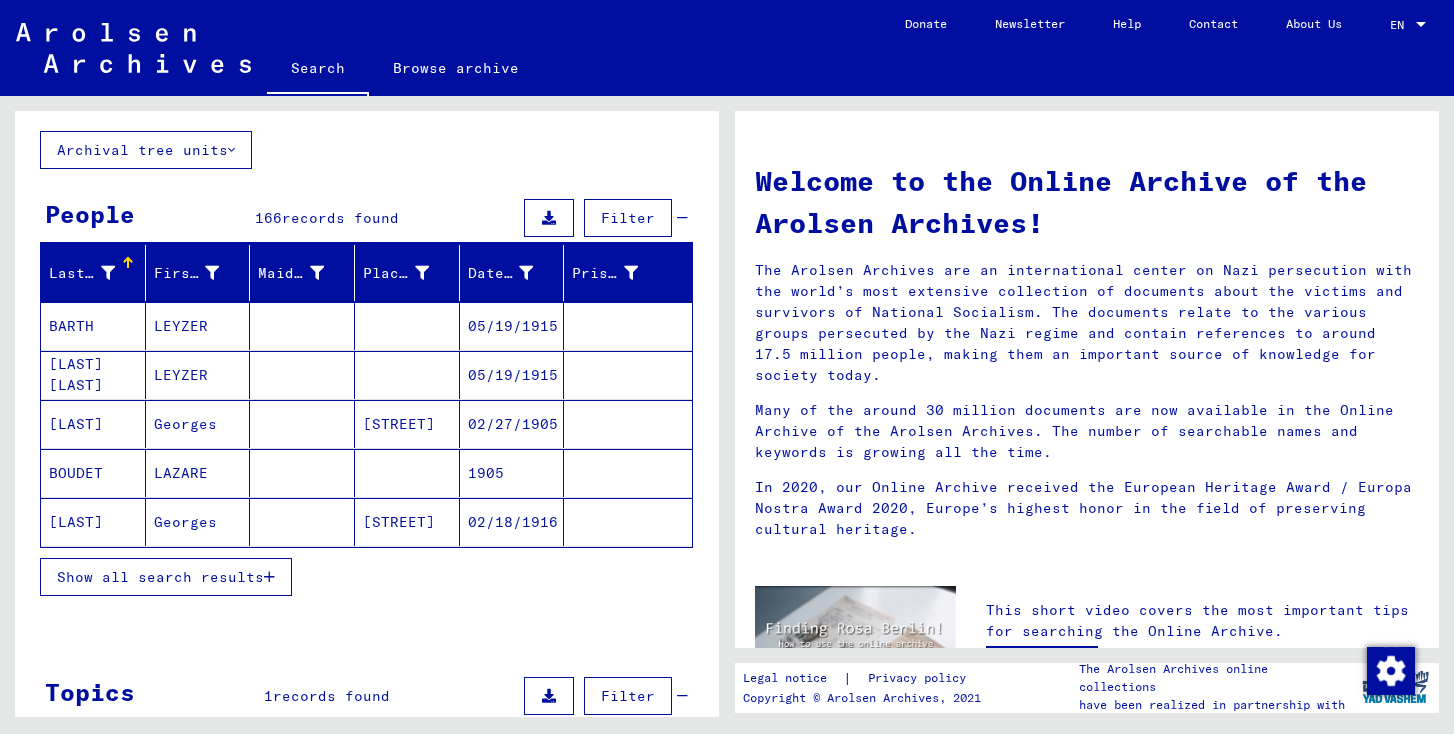 click on "Show all search results" at bounding box center [160, 577] 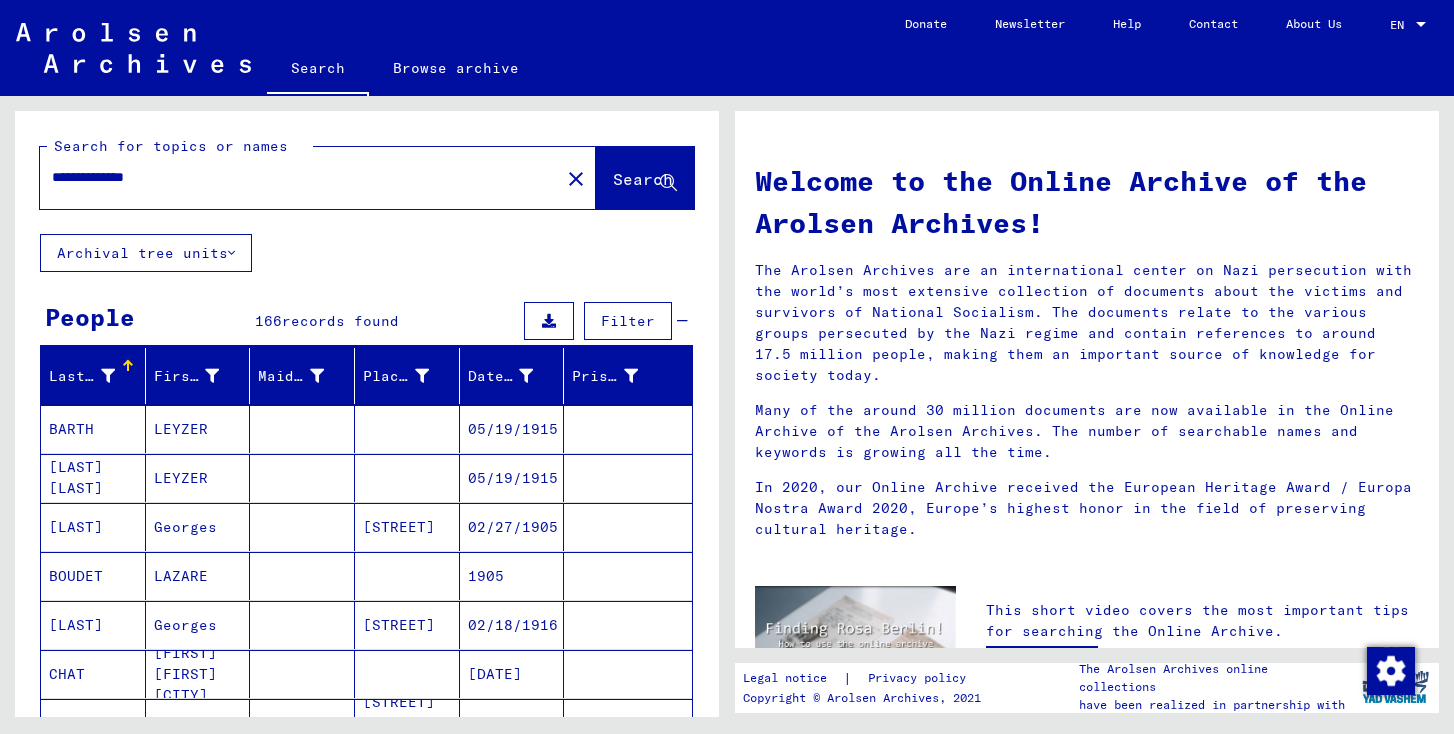 scroll, scrollTop: 0, scrollLeft: 0, axis: both 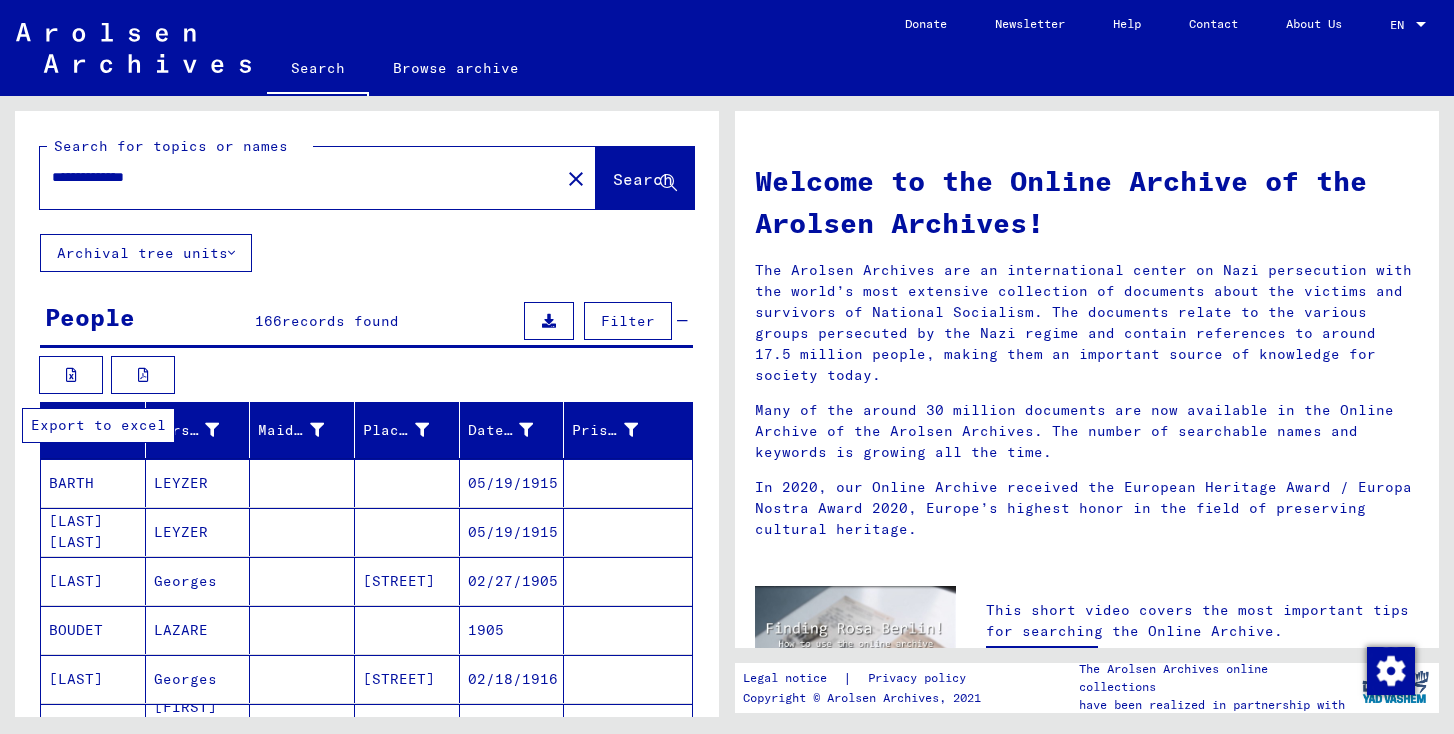 click at bounding box center [71, 375] 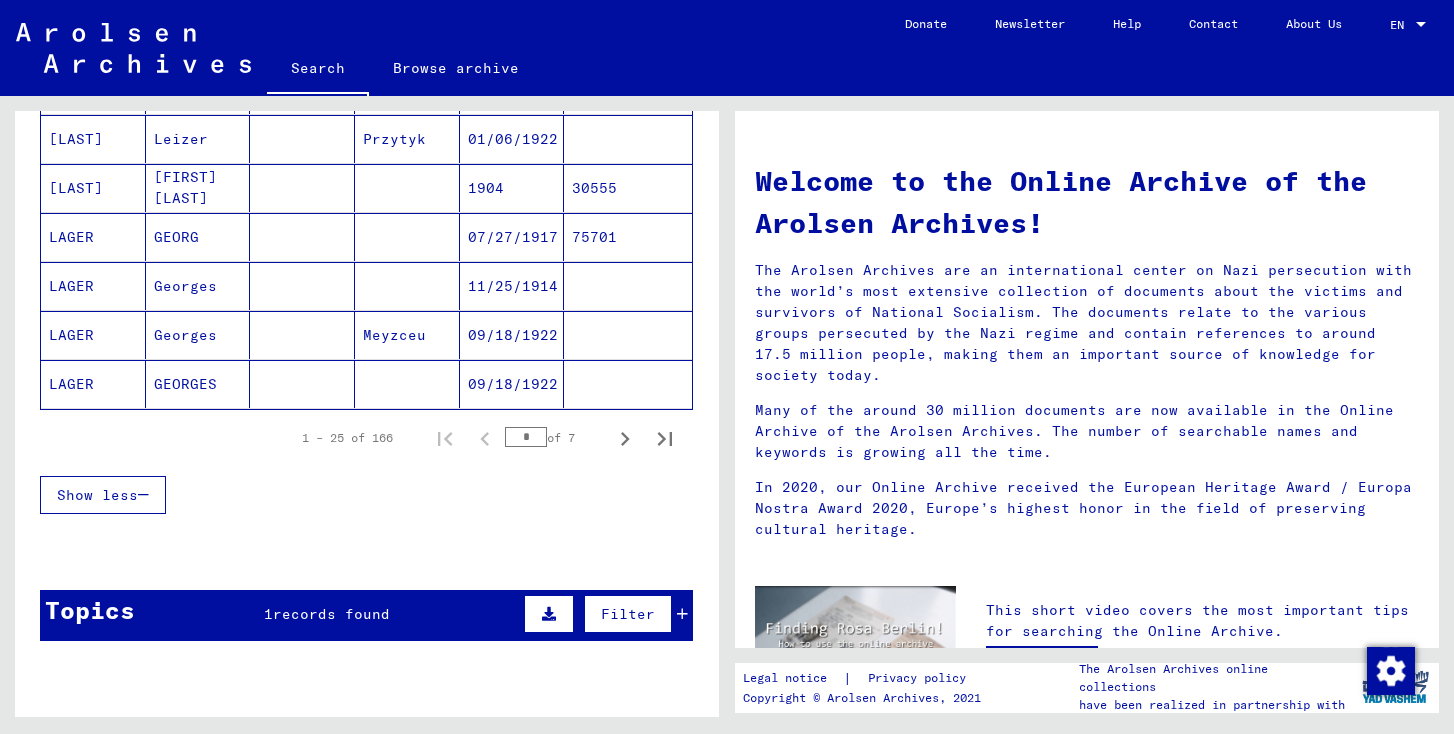 scroll, scrollTop: 1311, scrollLeft: 0, axis: vertical 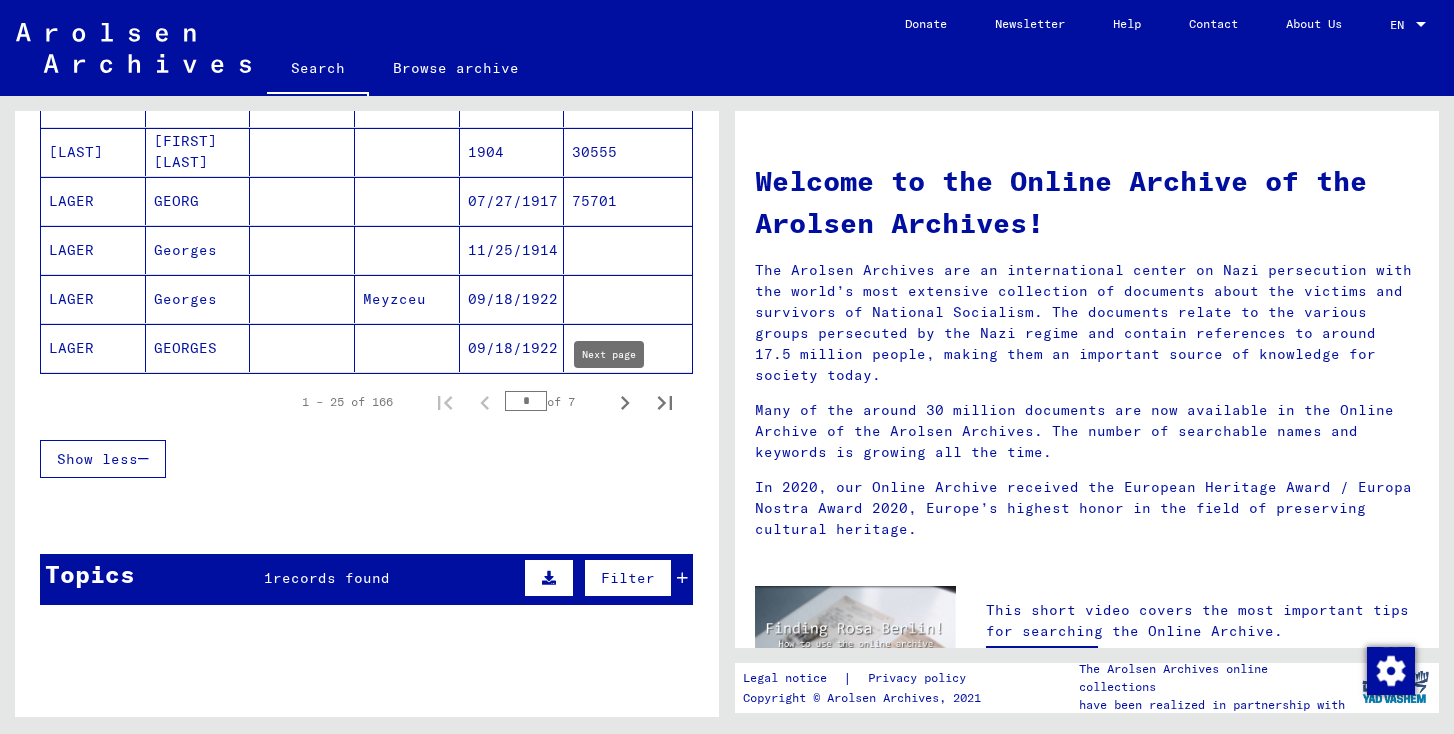 click 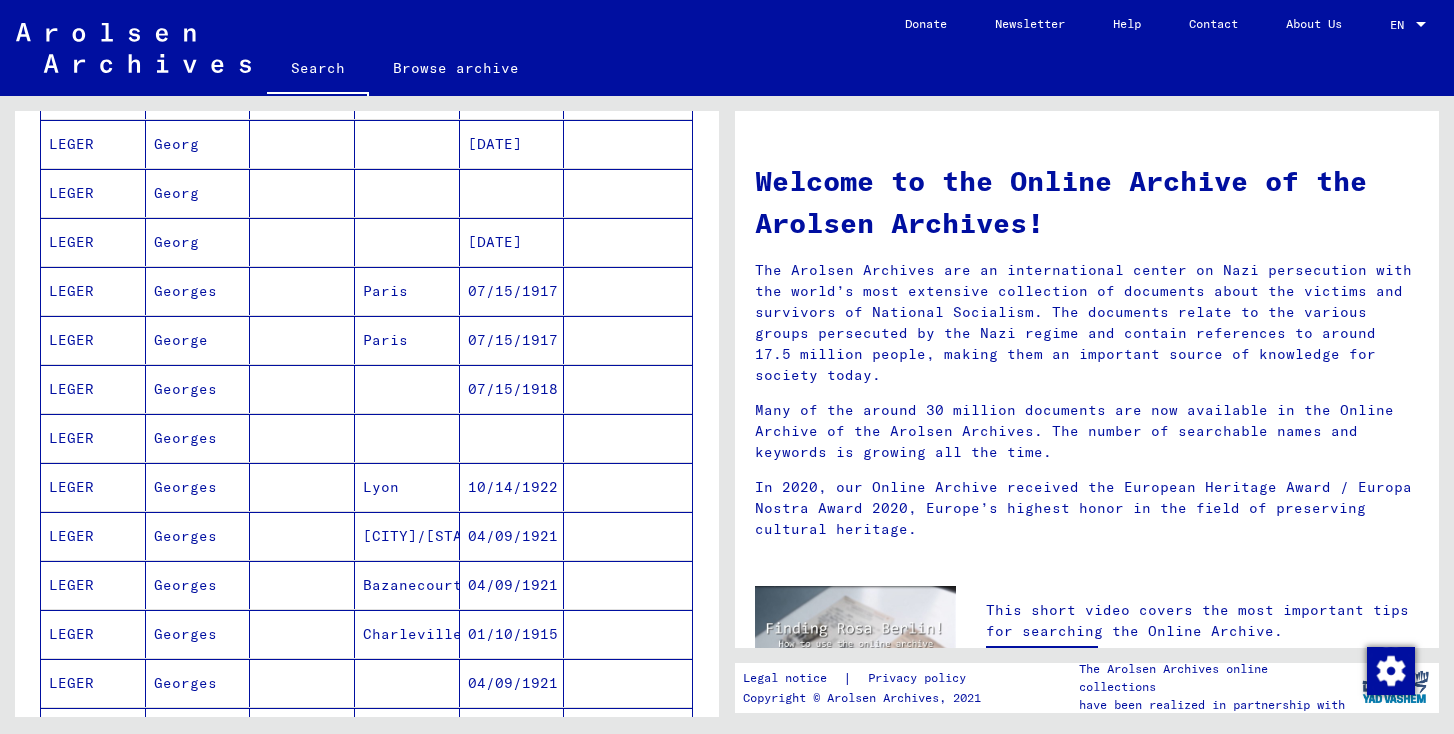 scroll, scrollTop: 783, scrollLeft: 0, axis: vertical 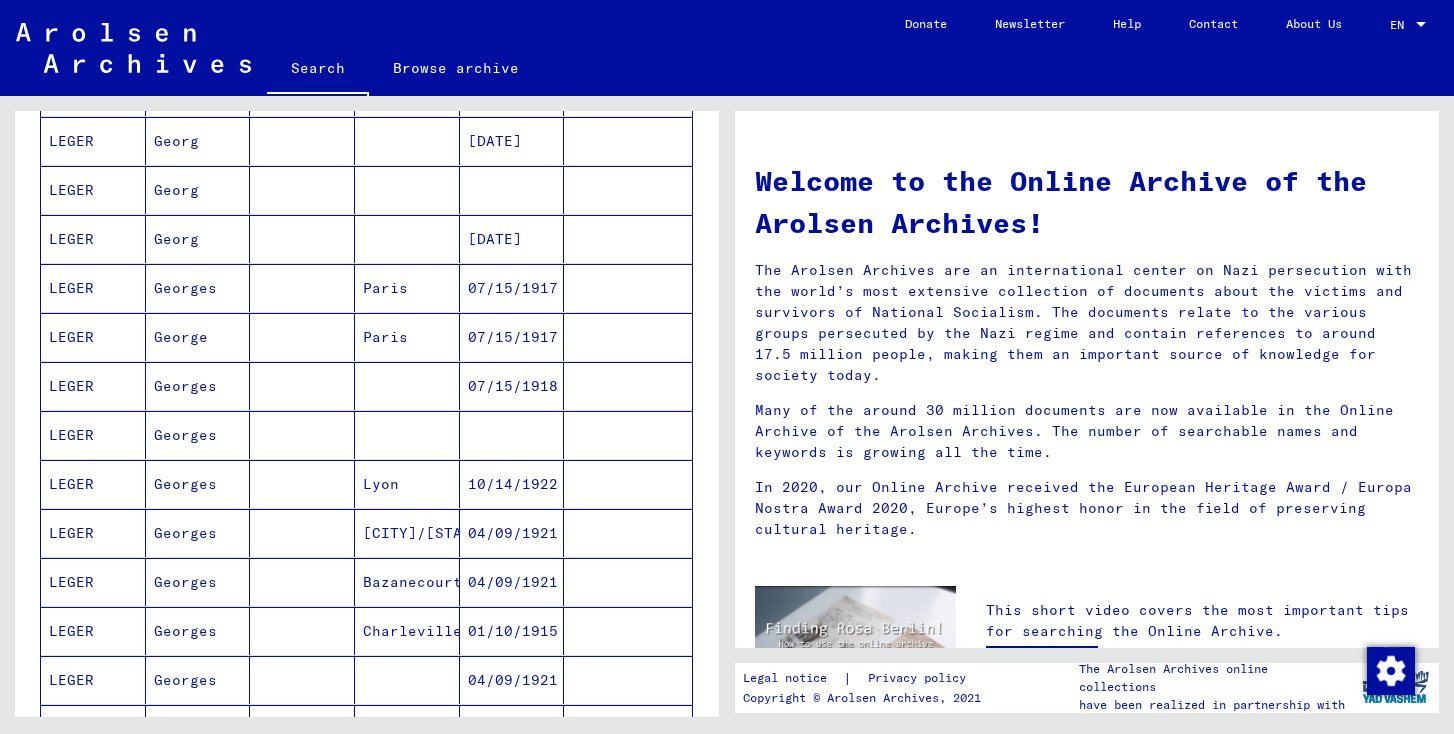 click on "LEGER" at bounding box center (93, 582) 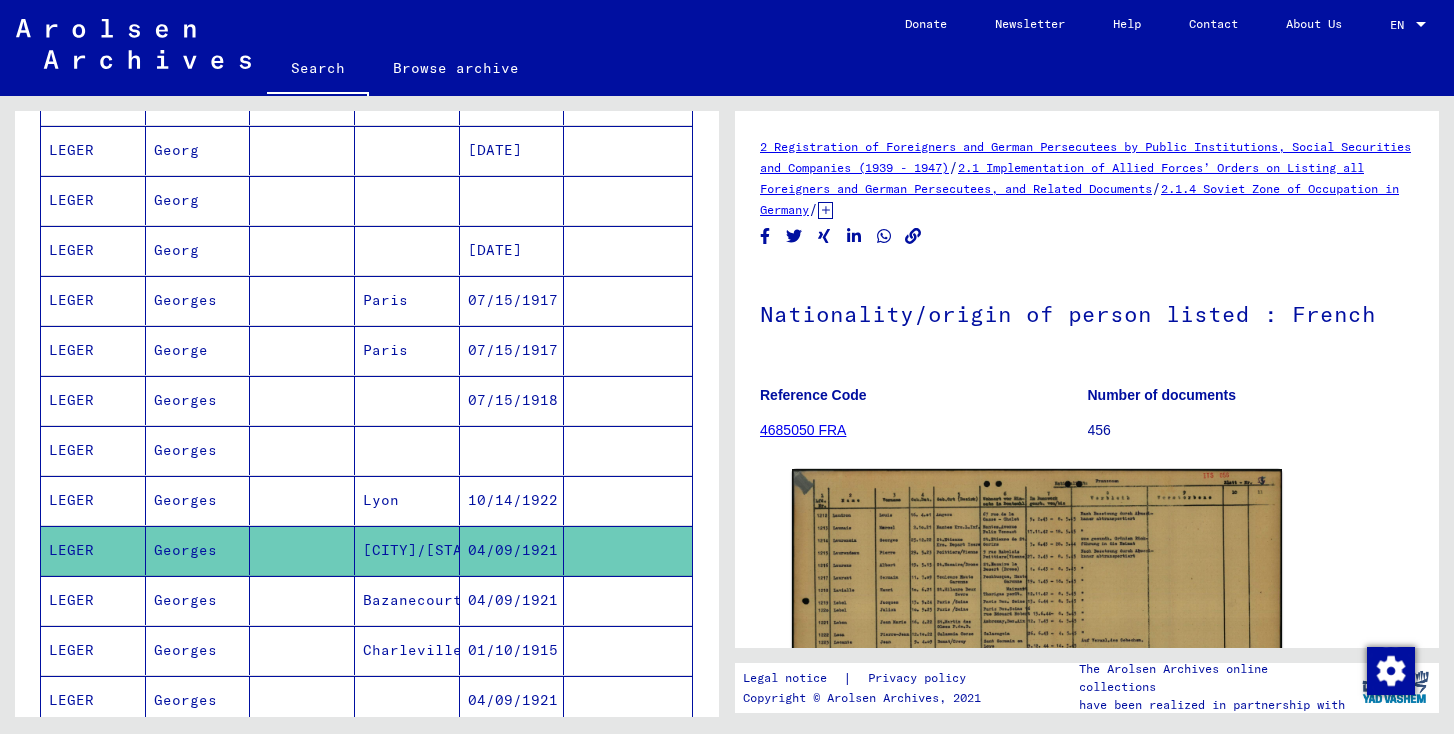 scroll, scrollTop: 0, scrollLeft: 0, axis: both 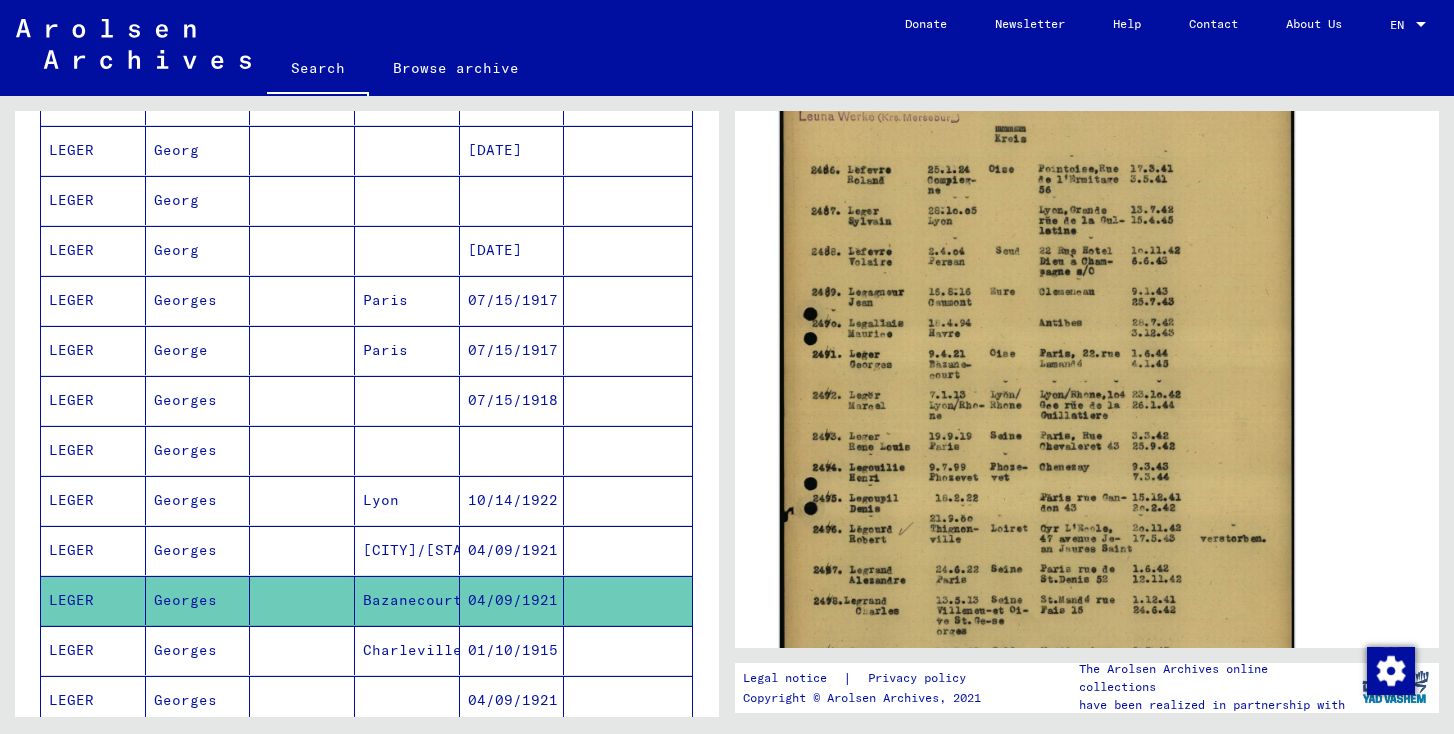 click 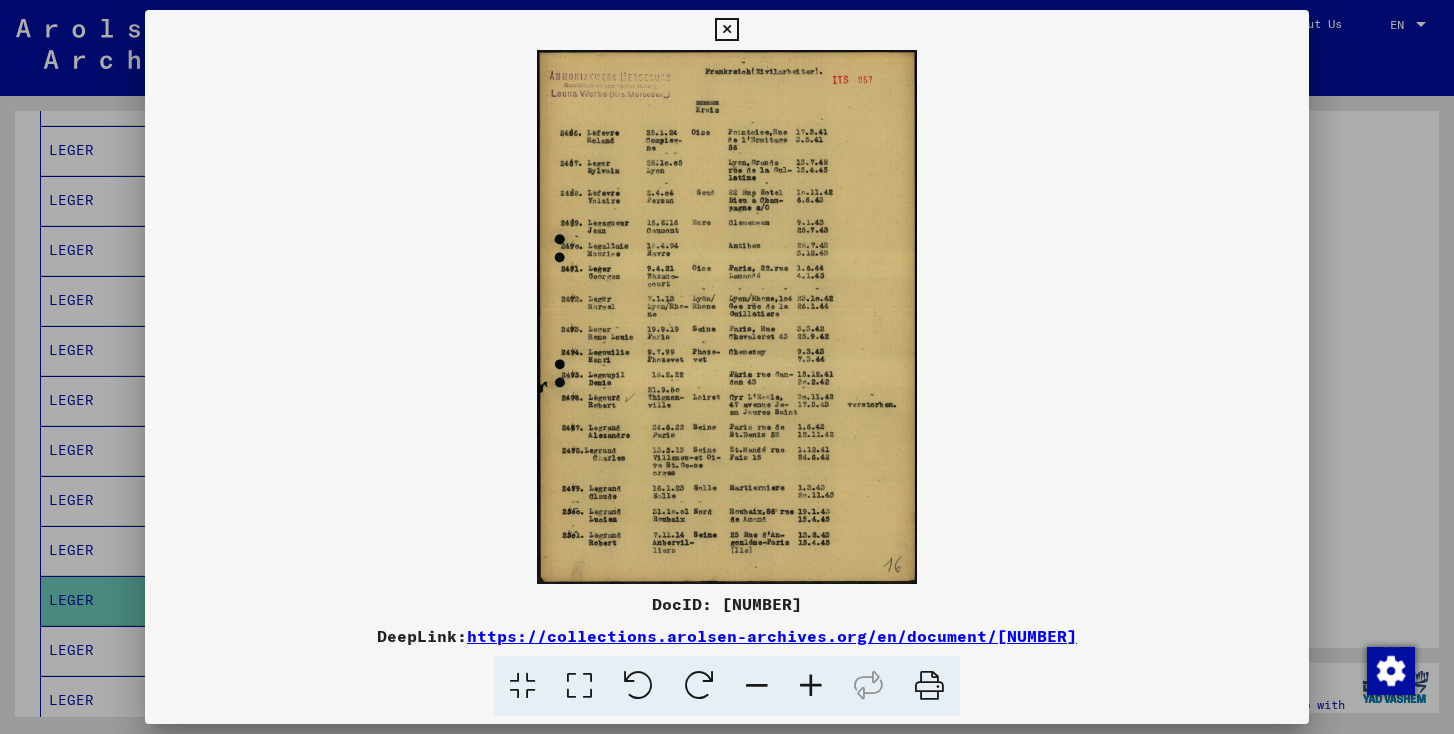 click at bounding box center [811, 686] 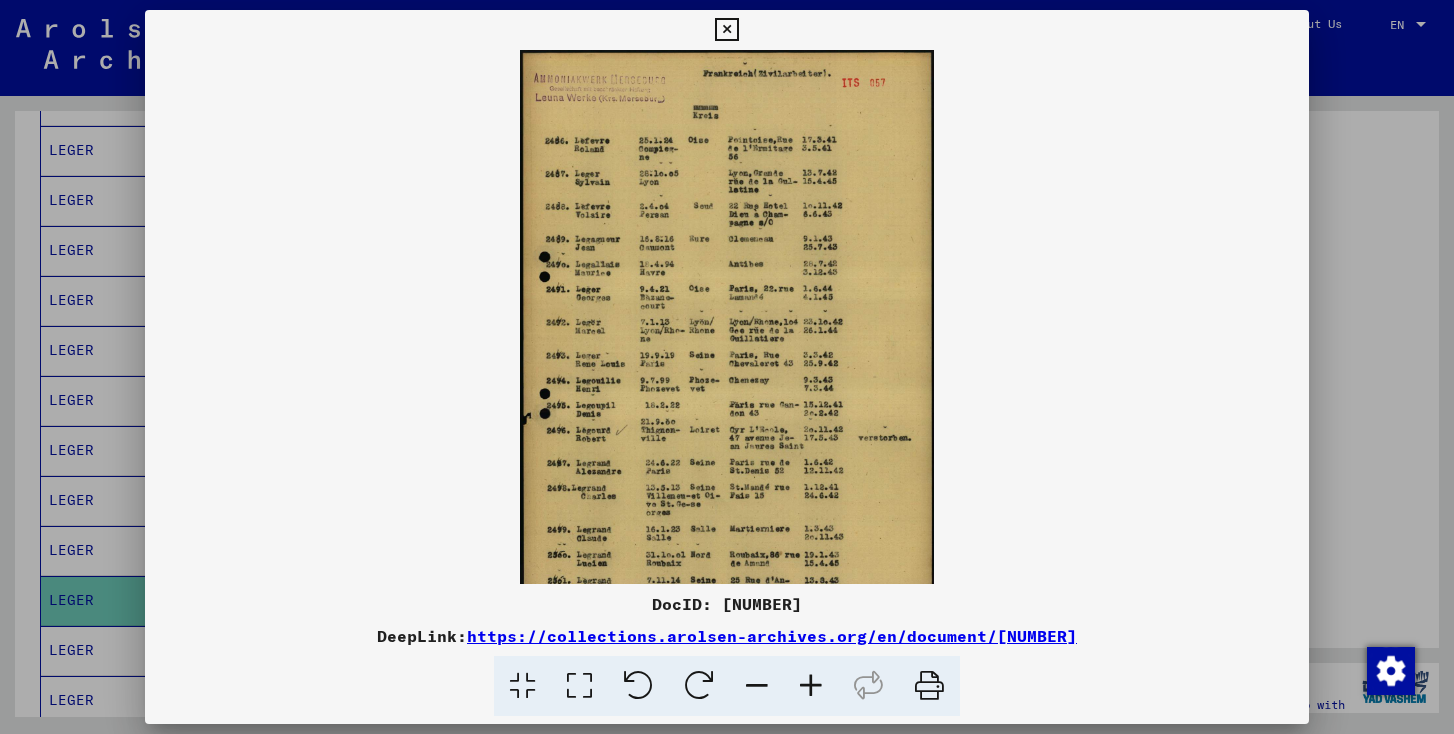 click at bounding box center (811, 686) 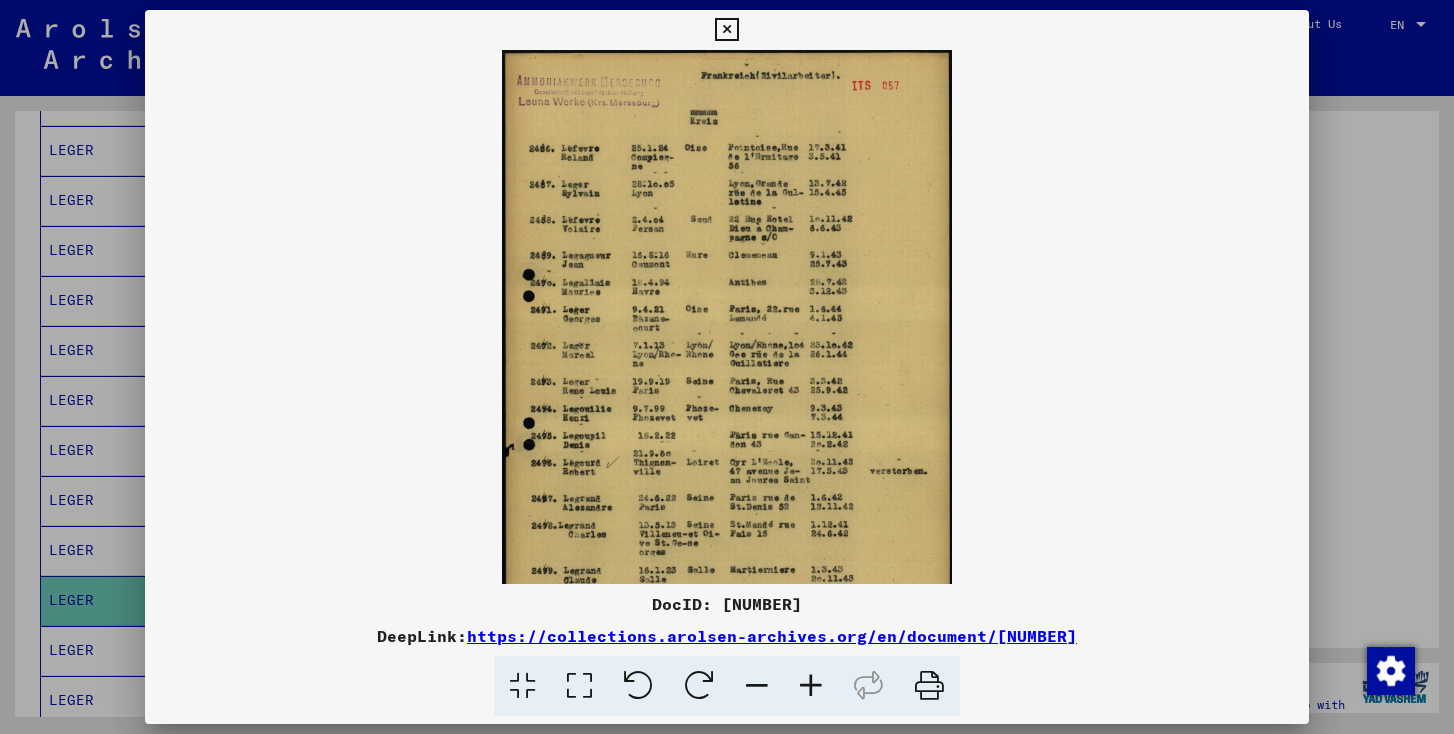 click at bounding box center (811, 686) 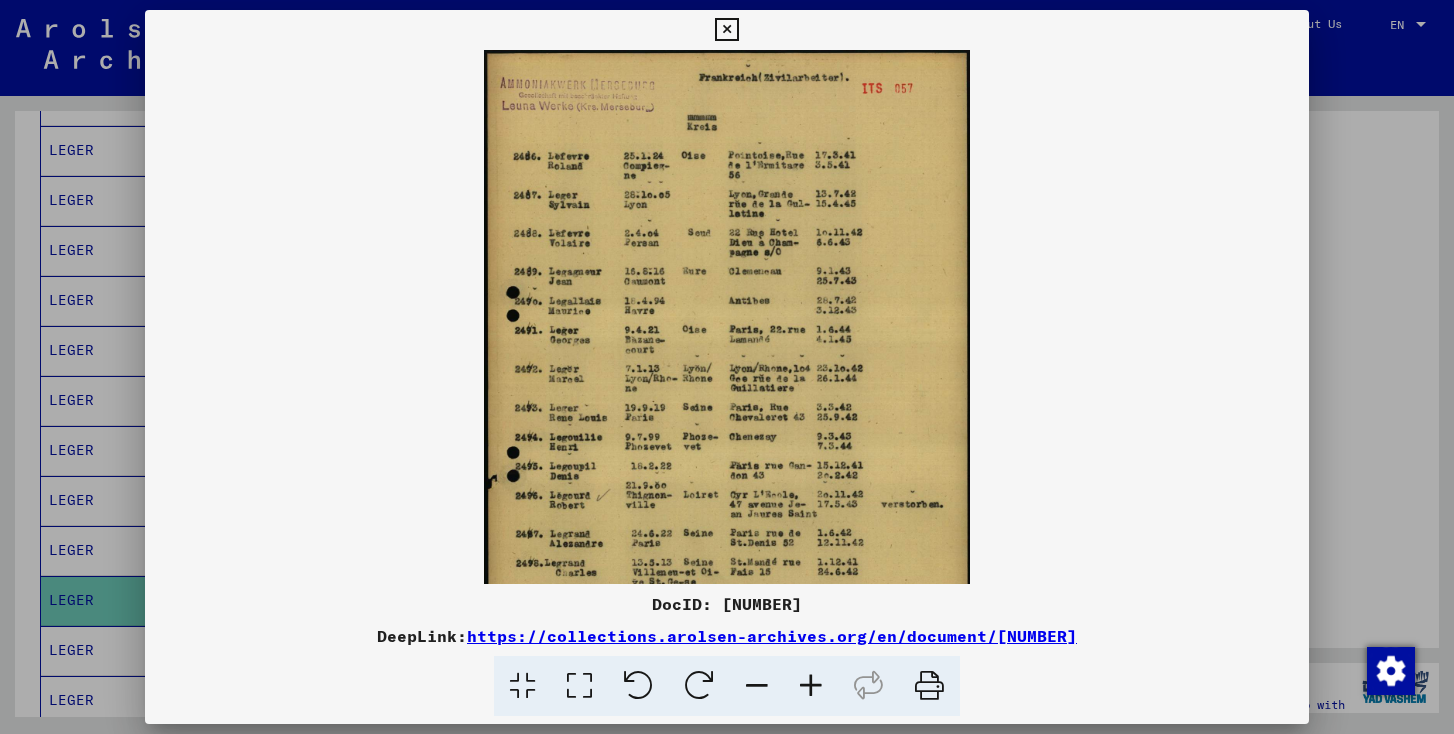 click at bounding box center [811, 686] 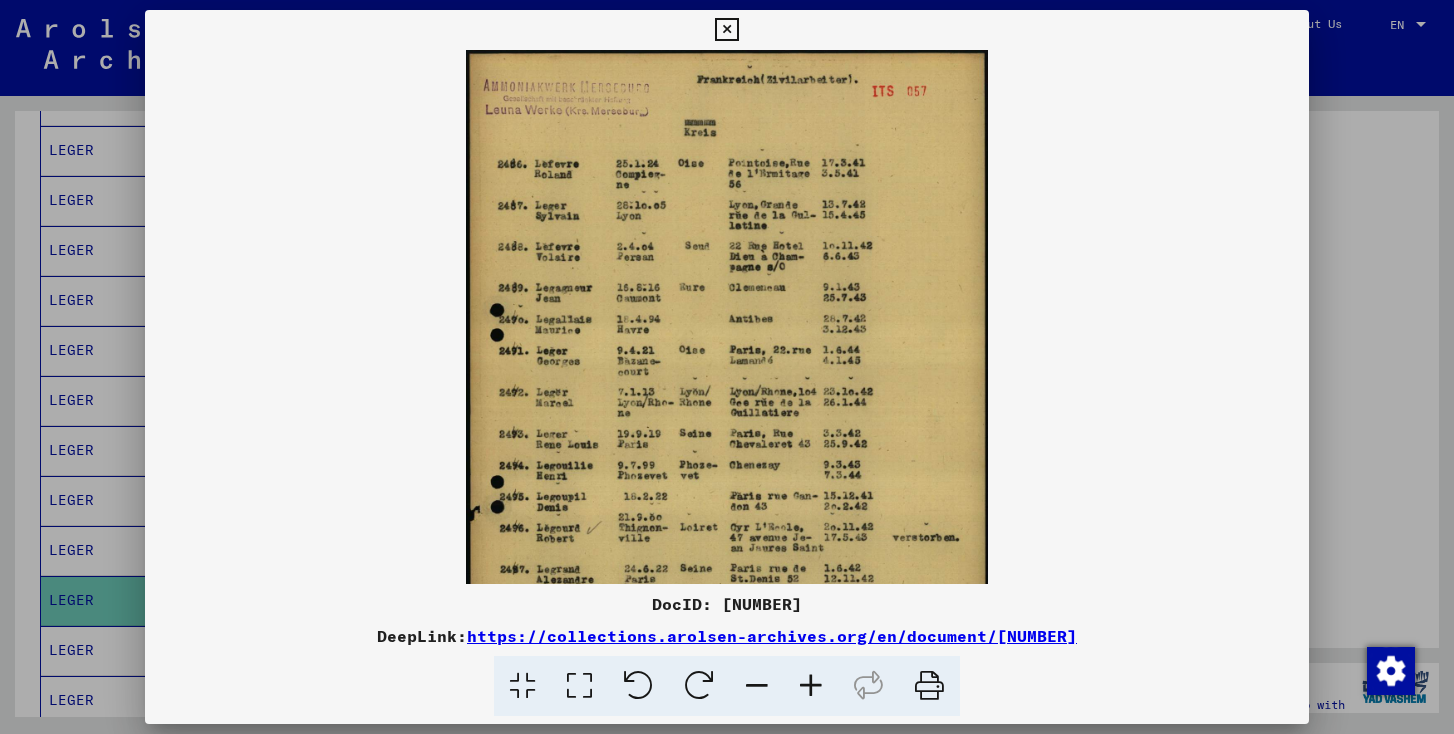 click at bounding box center (929, 686) 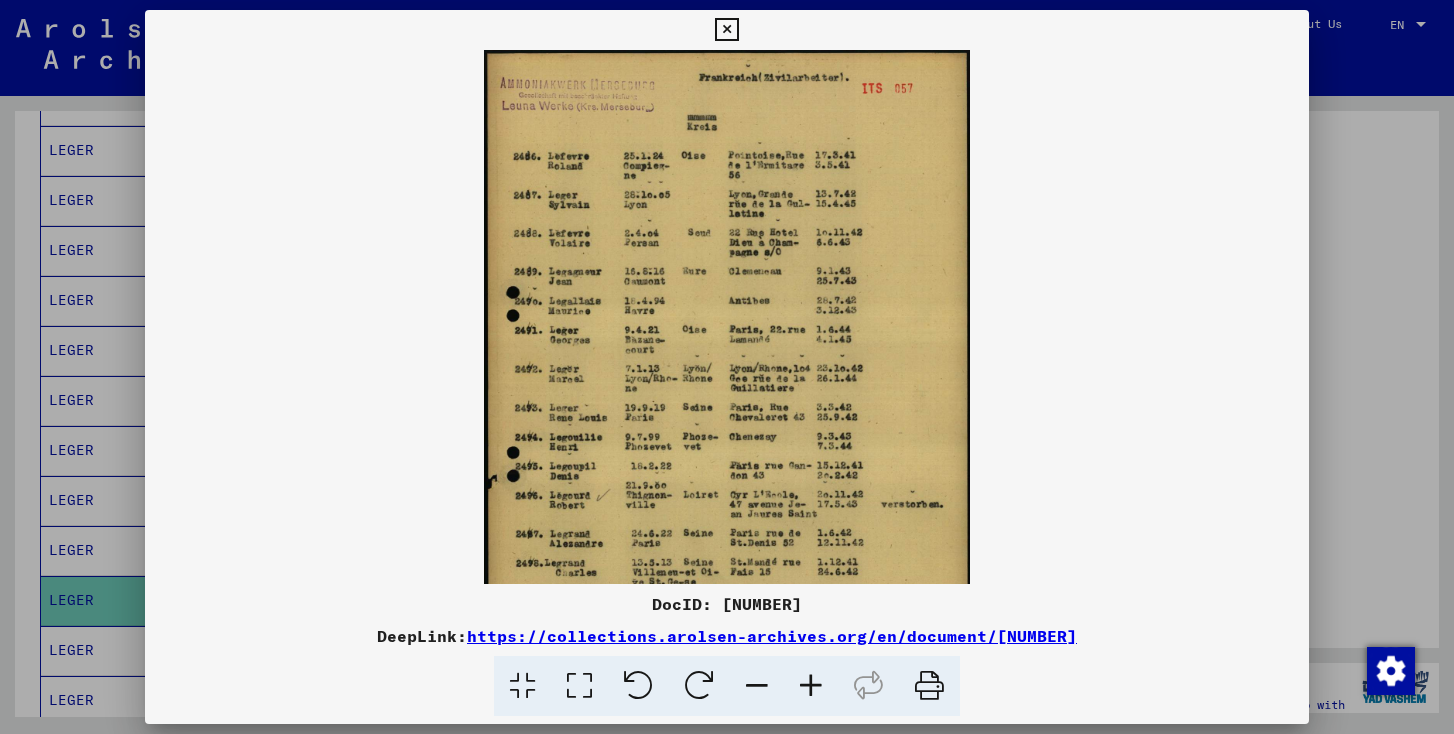 click at bounding box center [757, 686] 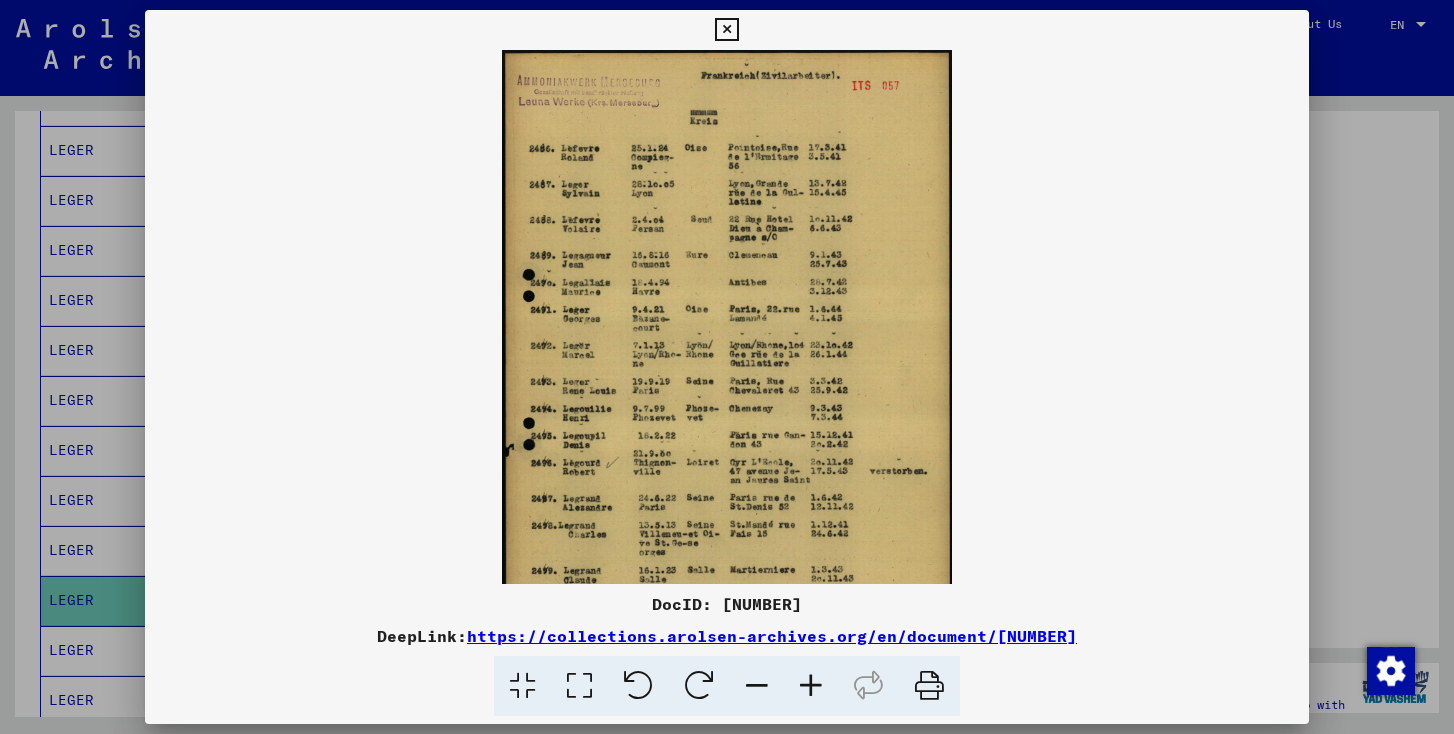 click at bounding box center (757, 686) 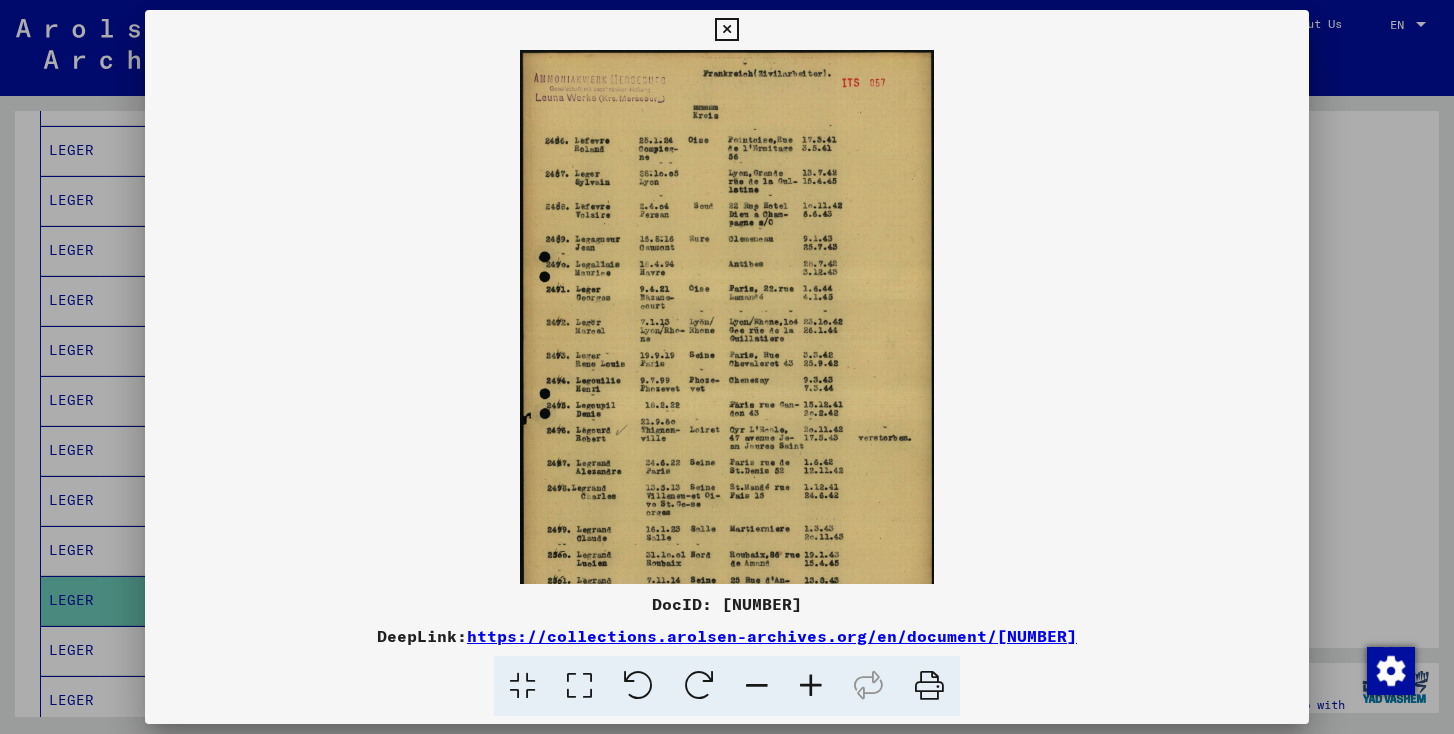 click at bounding box center (757, 686) 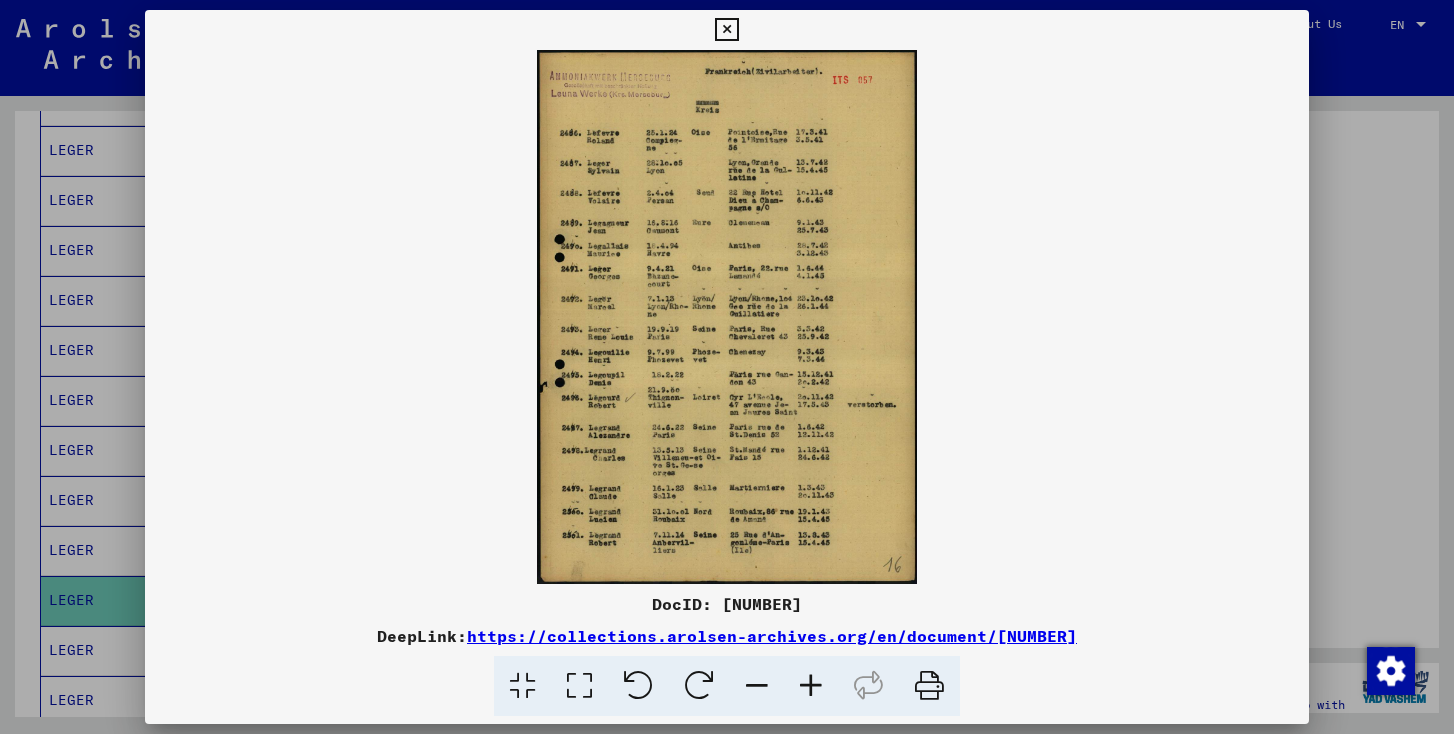 click at bounding box center (757, 686) 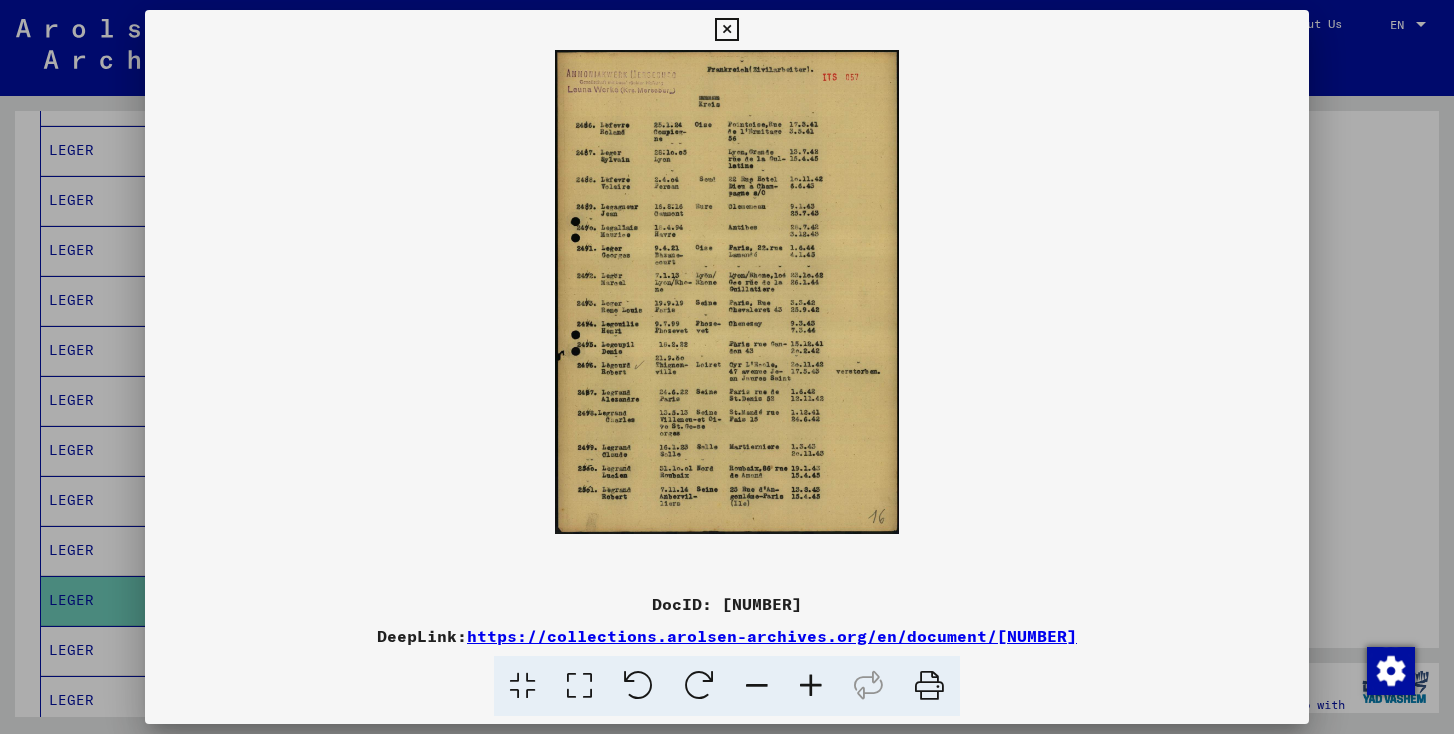 click at bounding box center [579, 686] 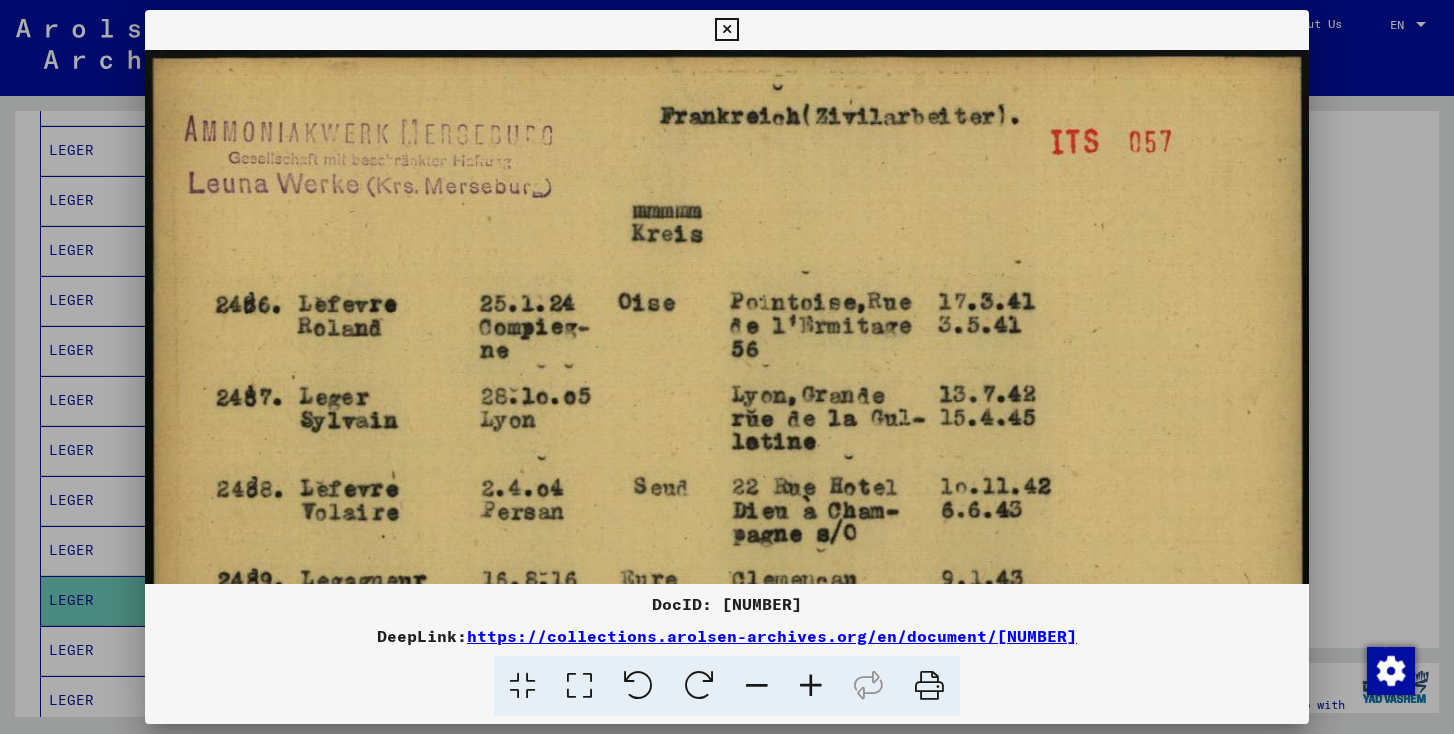 click at bounding box center [522, 686] 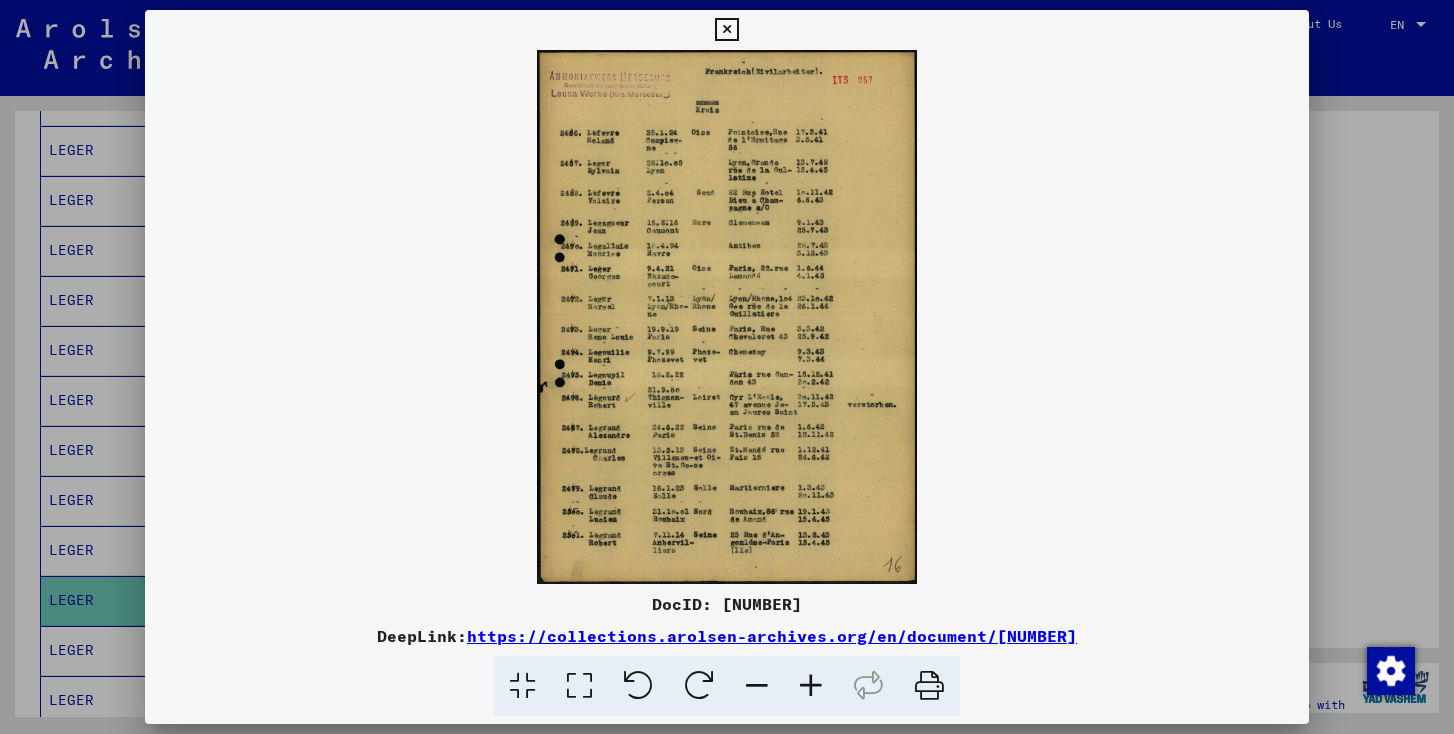 click at bounding box center [929, 686] 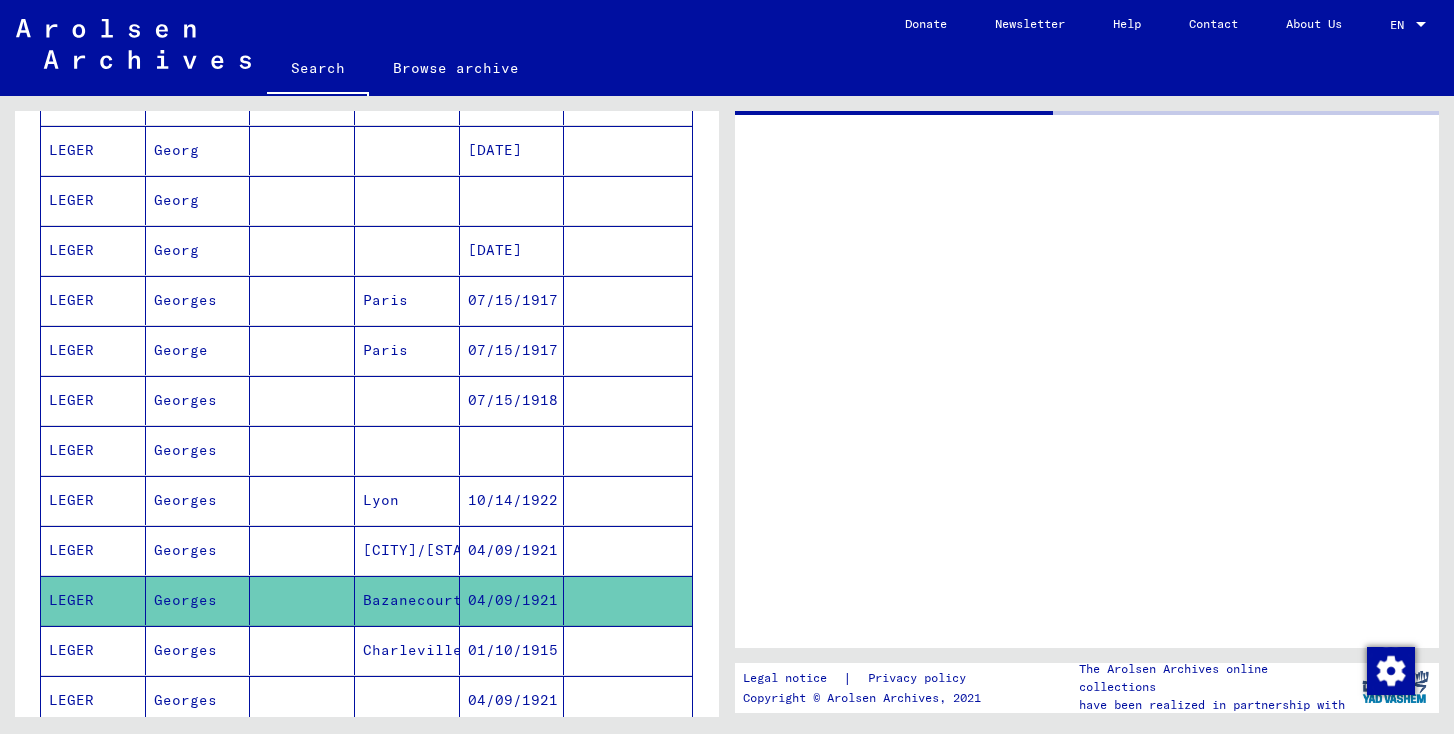 scroll, scrollTop: 0, scrollLeft: 0, axis: both 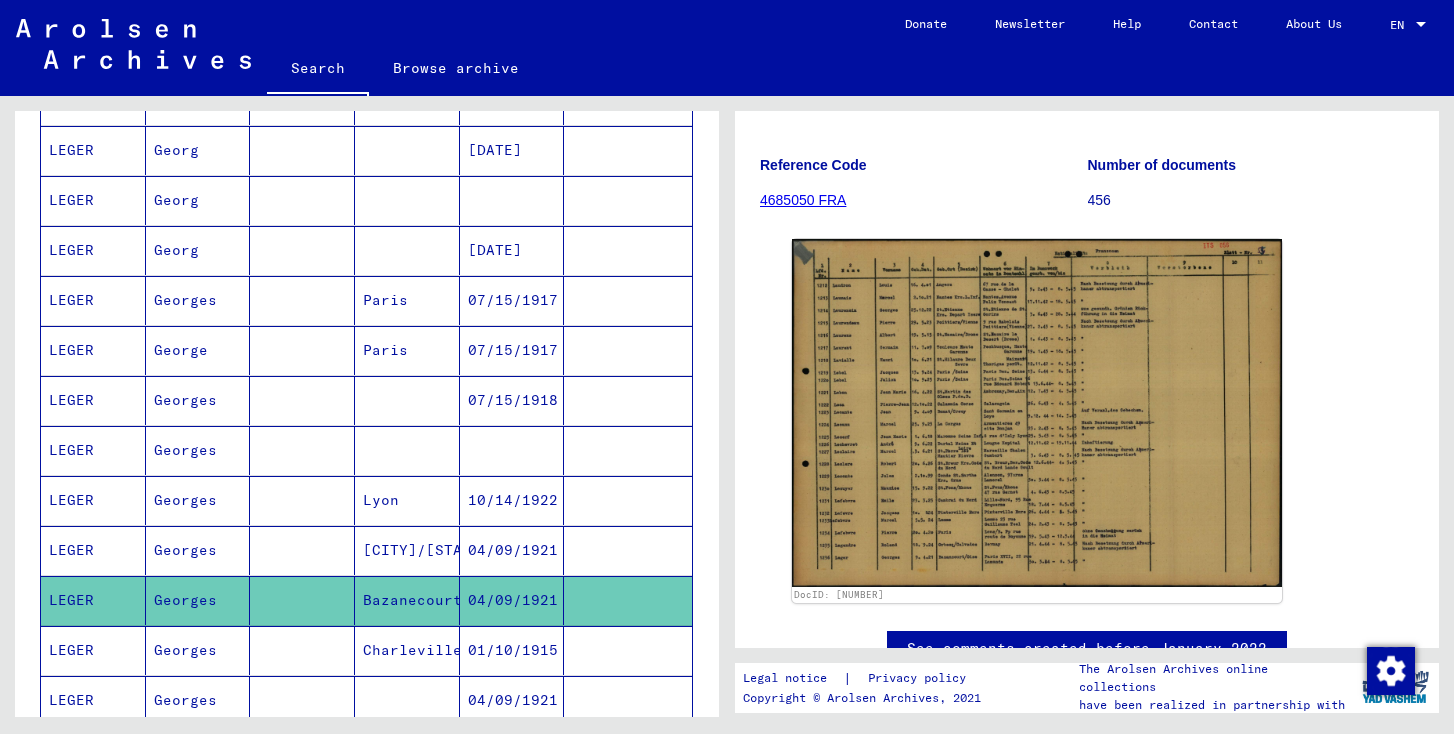 click on "Georges" at bounding box center [198, 600] 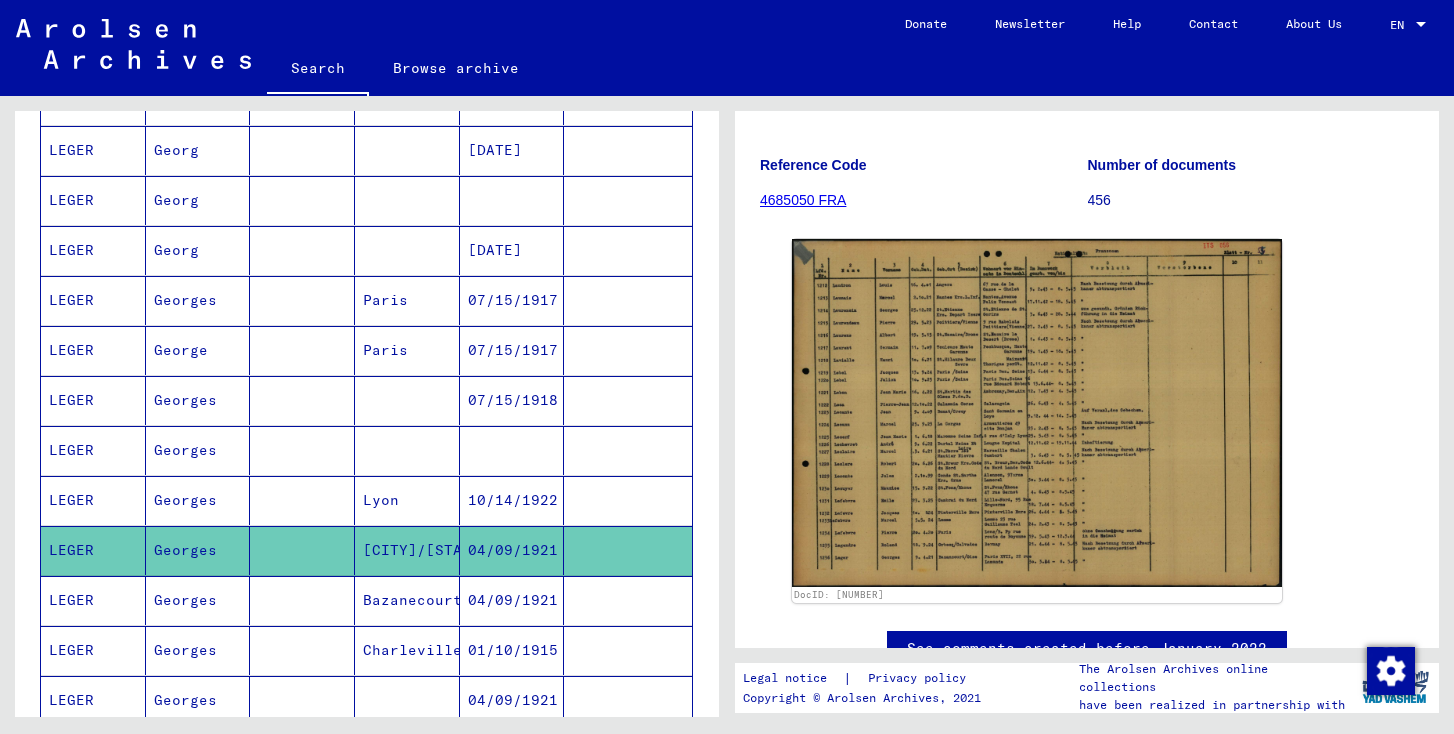 click on "Georges" at bounding box center [198, 650] 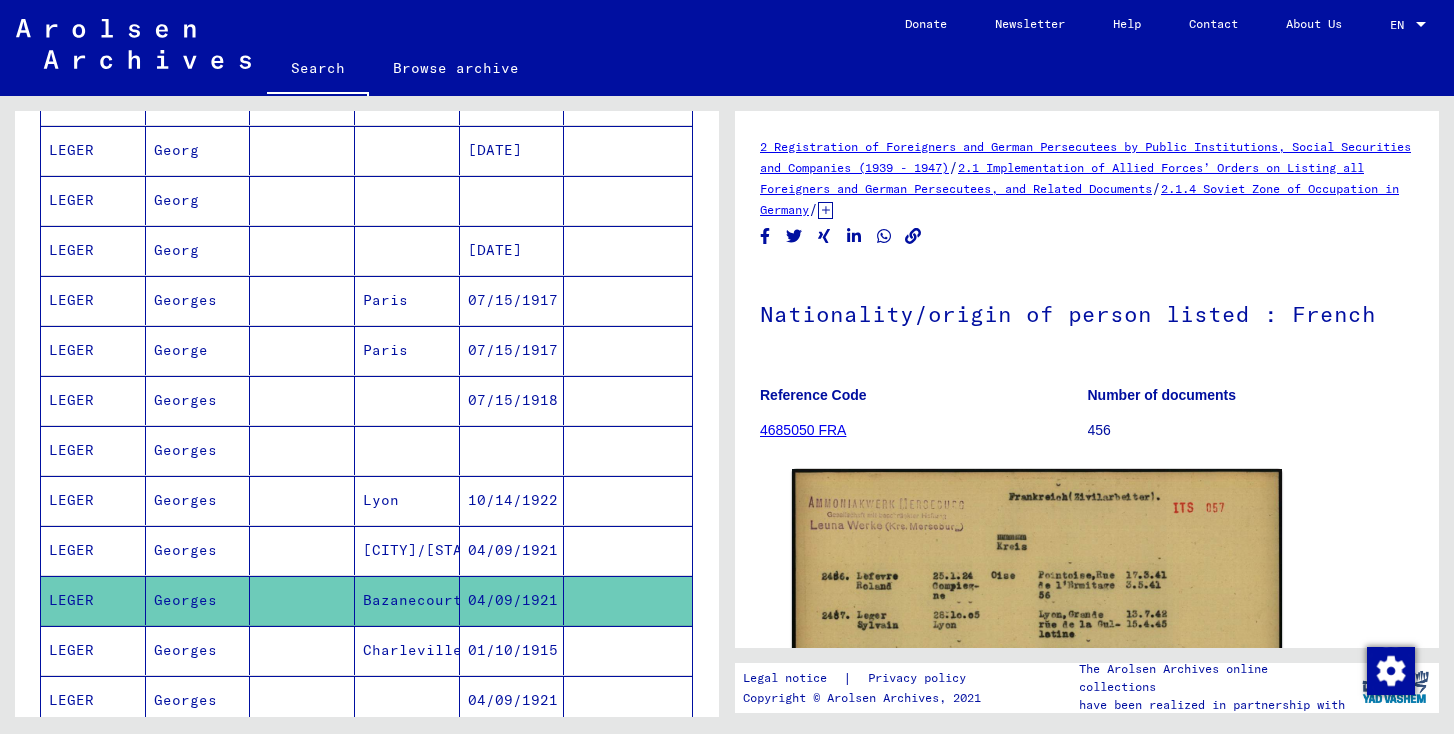 scroll, scrollTop: 0, scrollLeft: 0, axis: both 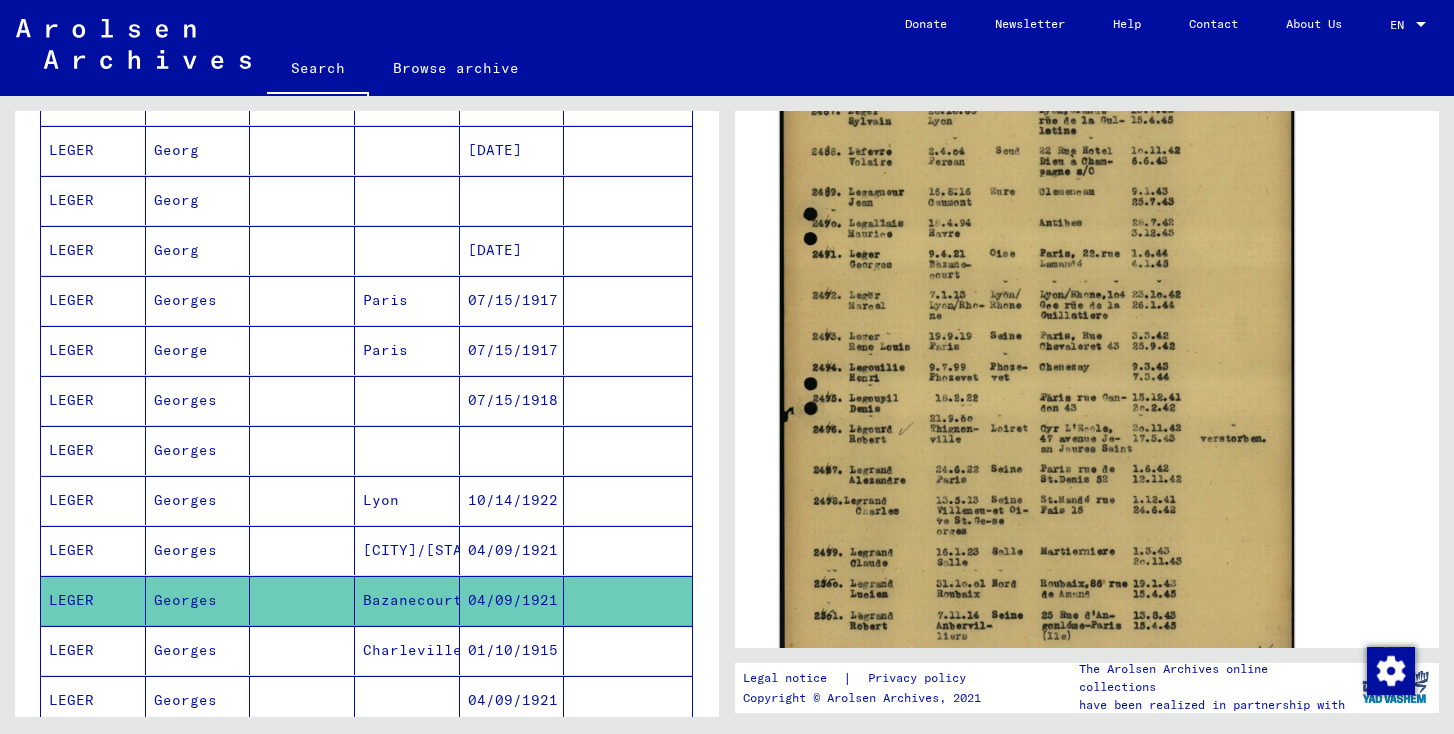 click 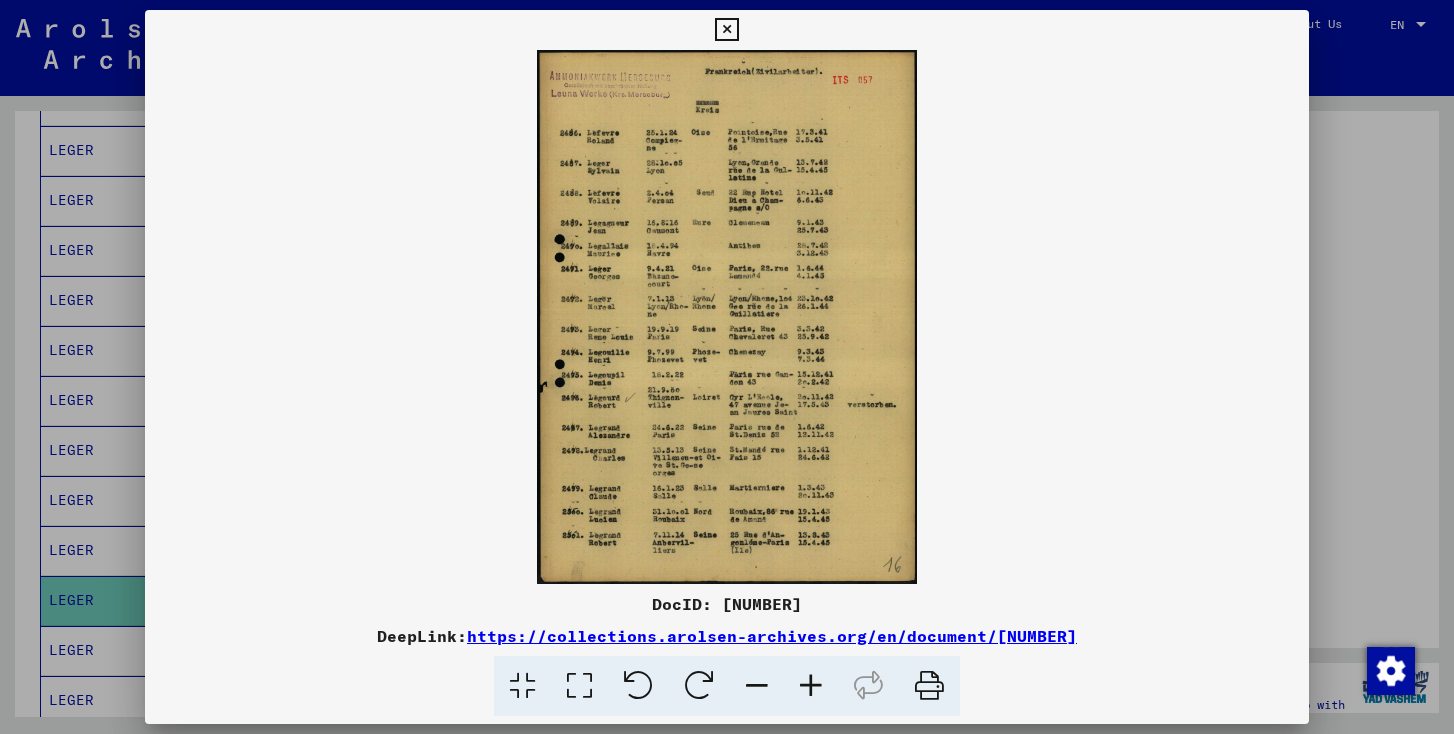 click at bounding box center (929, 686) 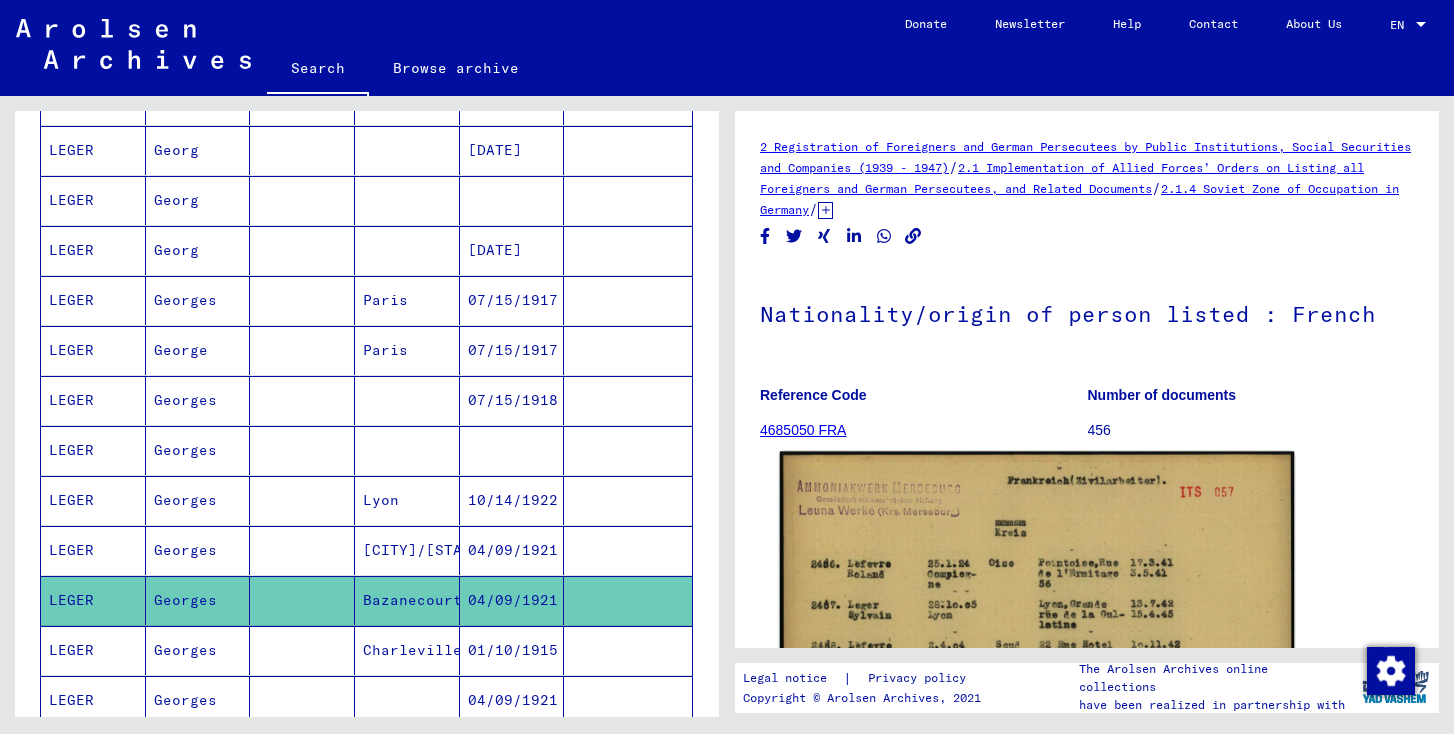 scroll, scrollTop: 0, scrollLeft: 0, axis: both 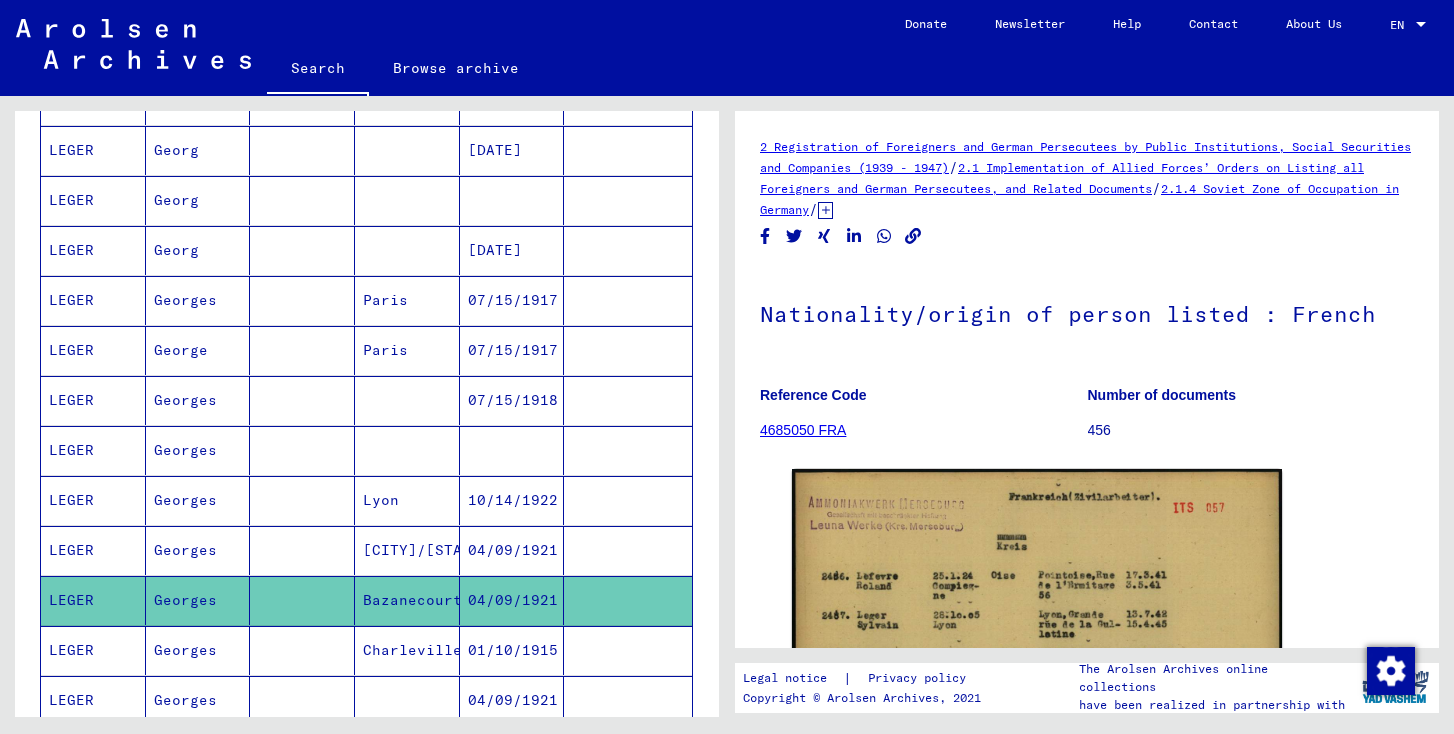 click 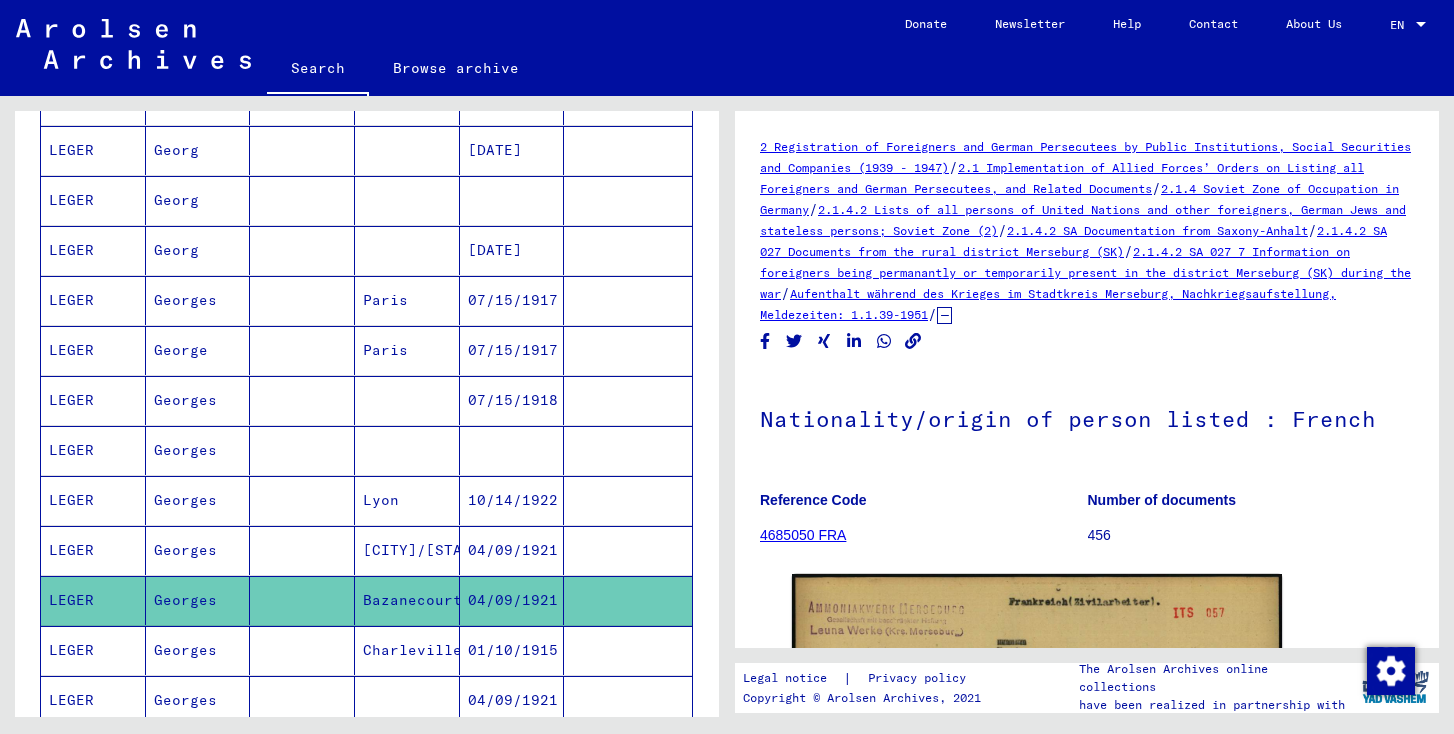 drag, startPoint x: 856, startPoint y: 341, endPoint x: 761, endPoint y: 147, distance: 216.01157 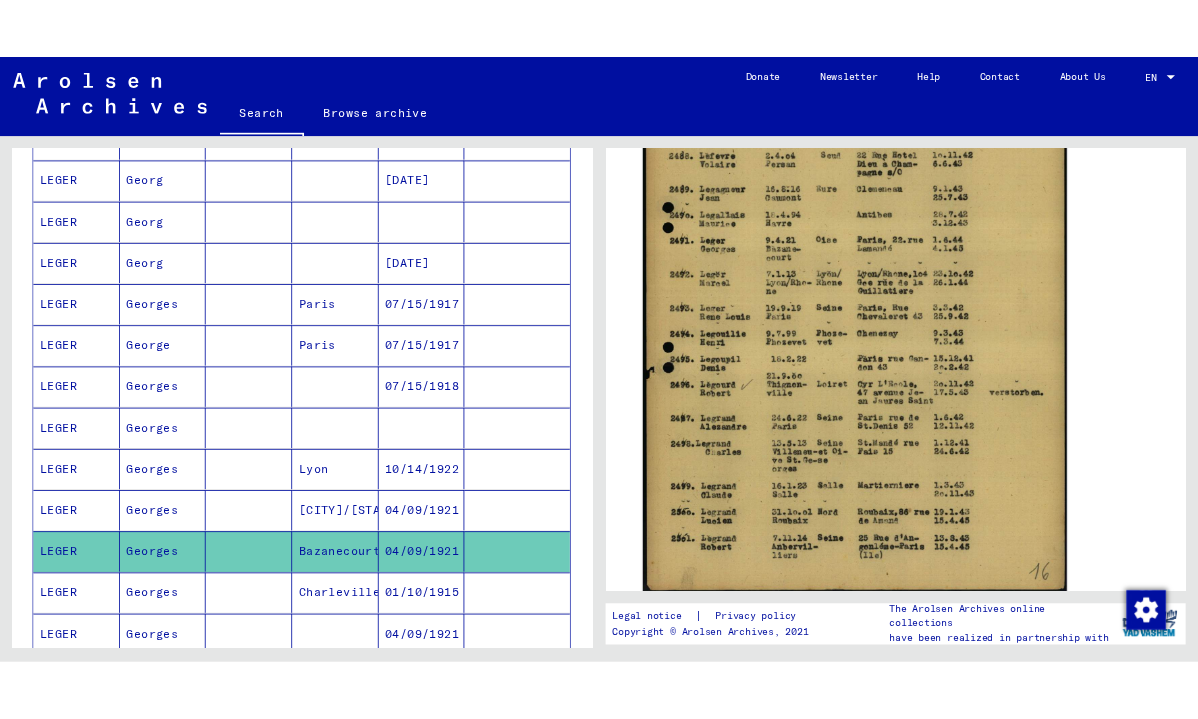 scroll, scrollTop: 628, scrollLeft: 0, axis: vertical 